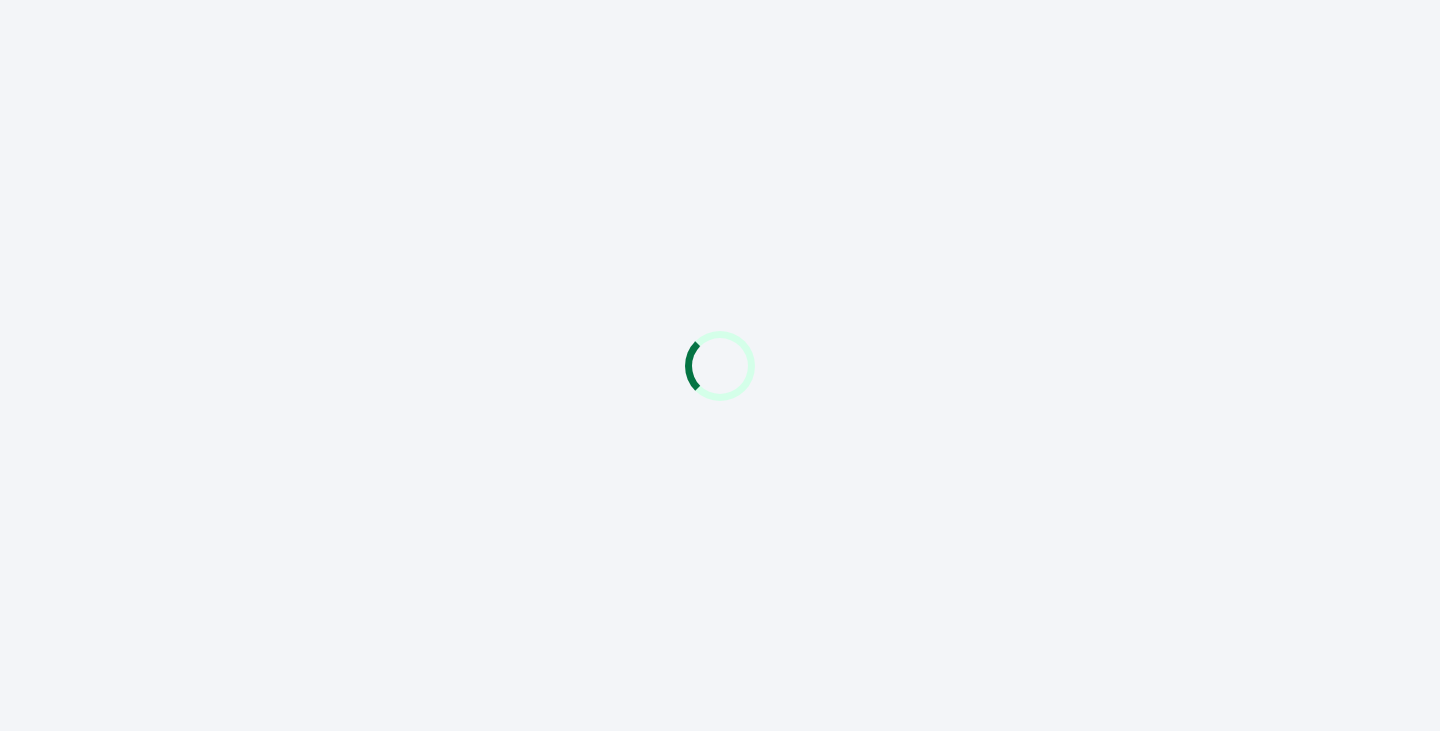 scroll, scrollTop: 0, scrollLeft: 0, axis: both 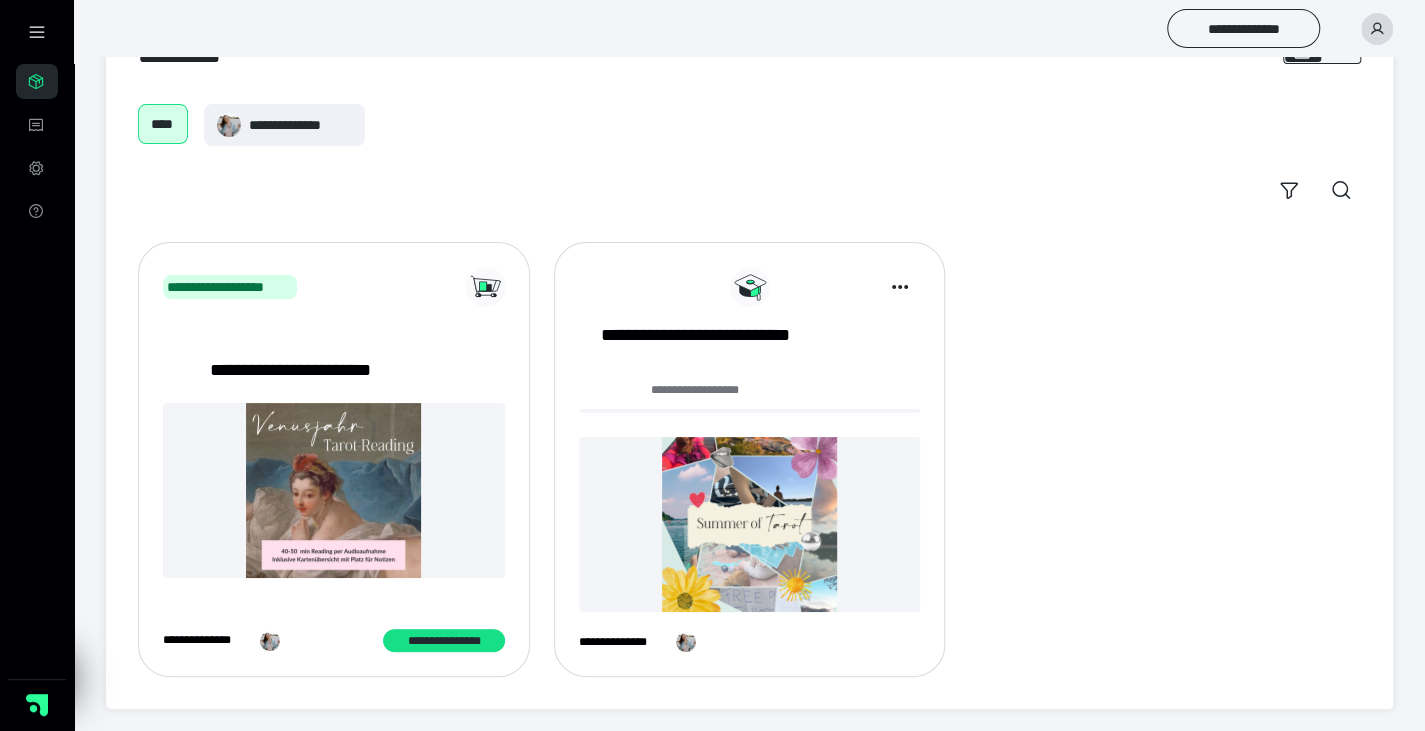 click at bounding box center [750, 524] 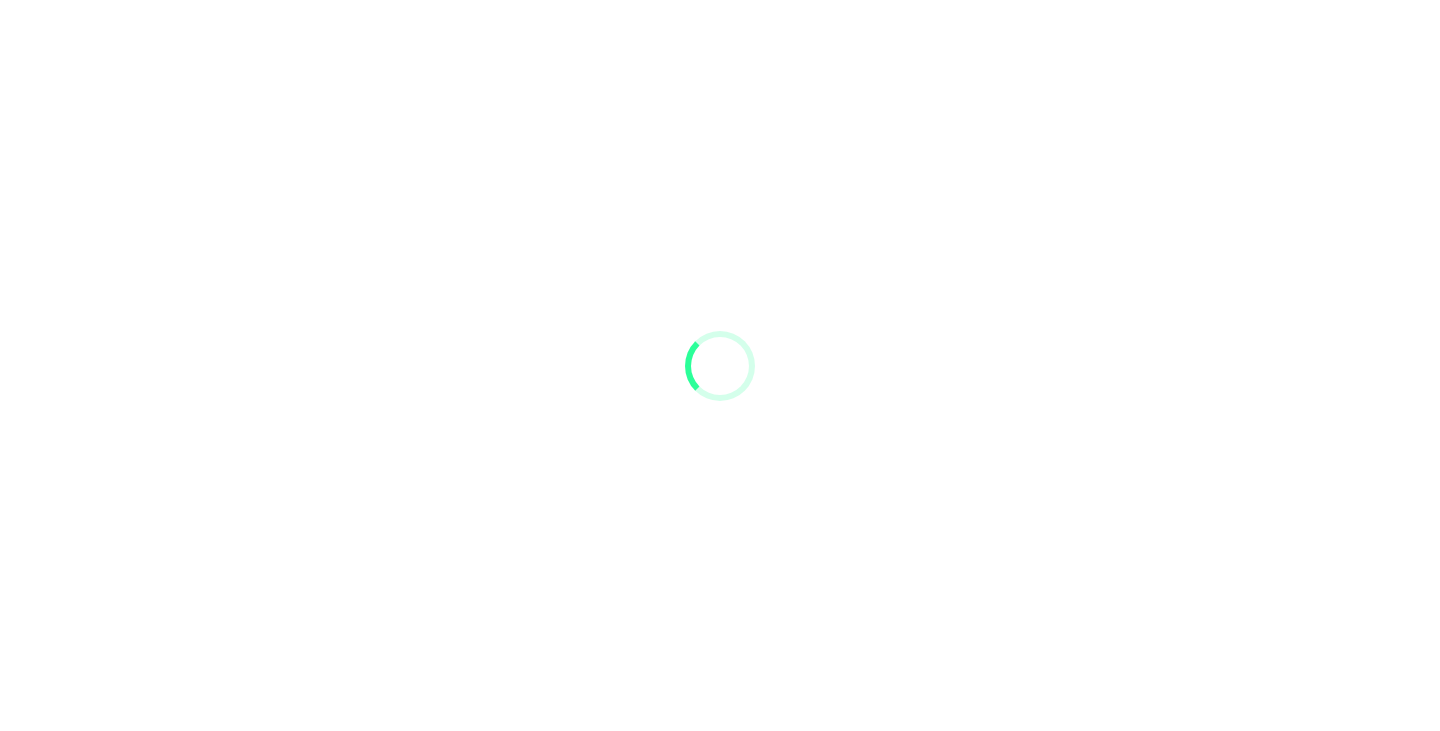 scroll, scrollTop: 0, scrollLeft: 0, axis: both 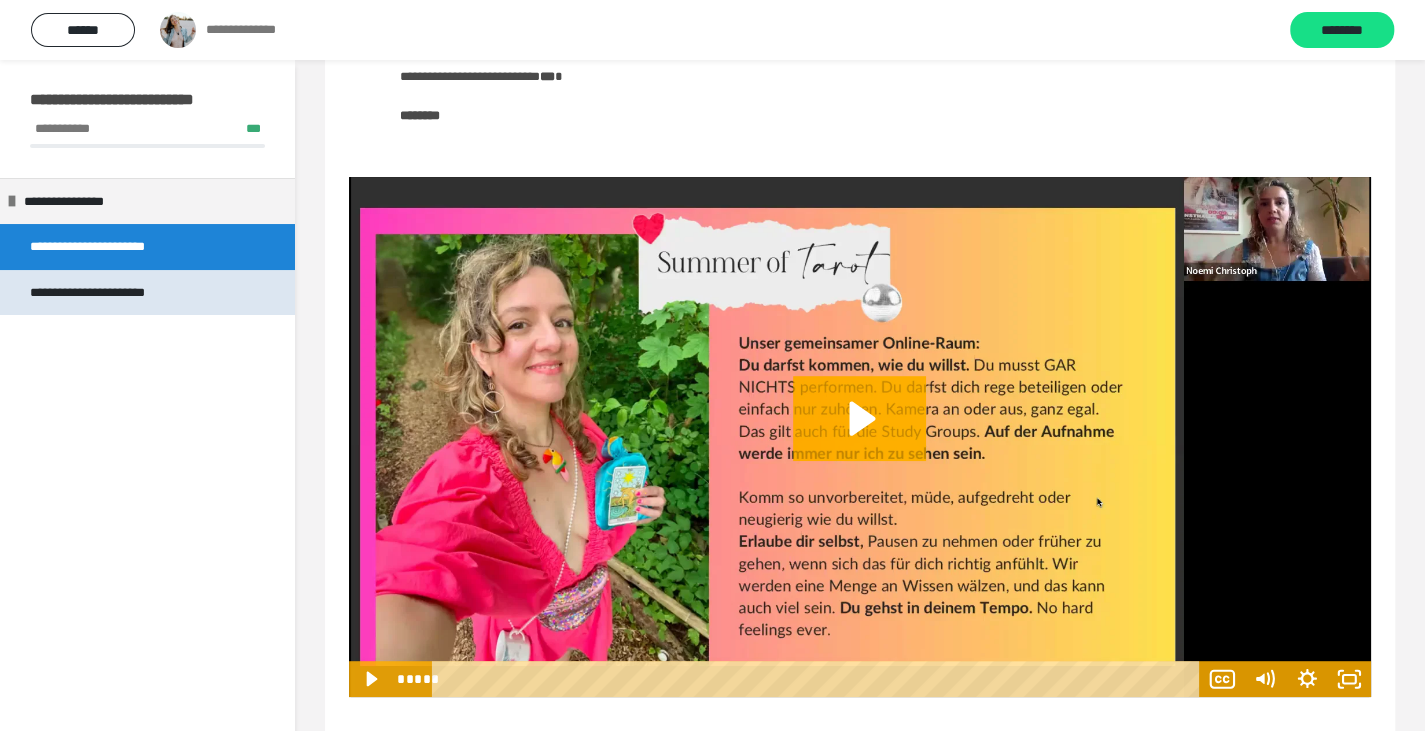 click on "**********" at bounding box center [147, 293] 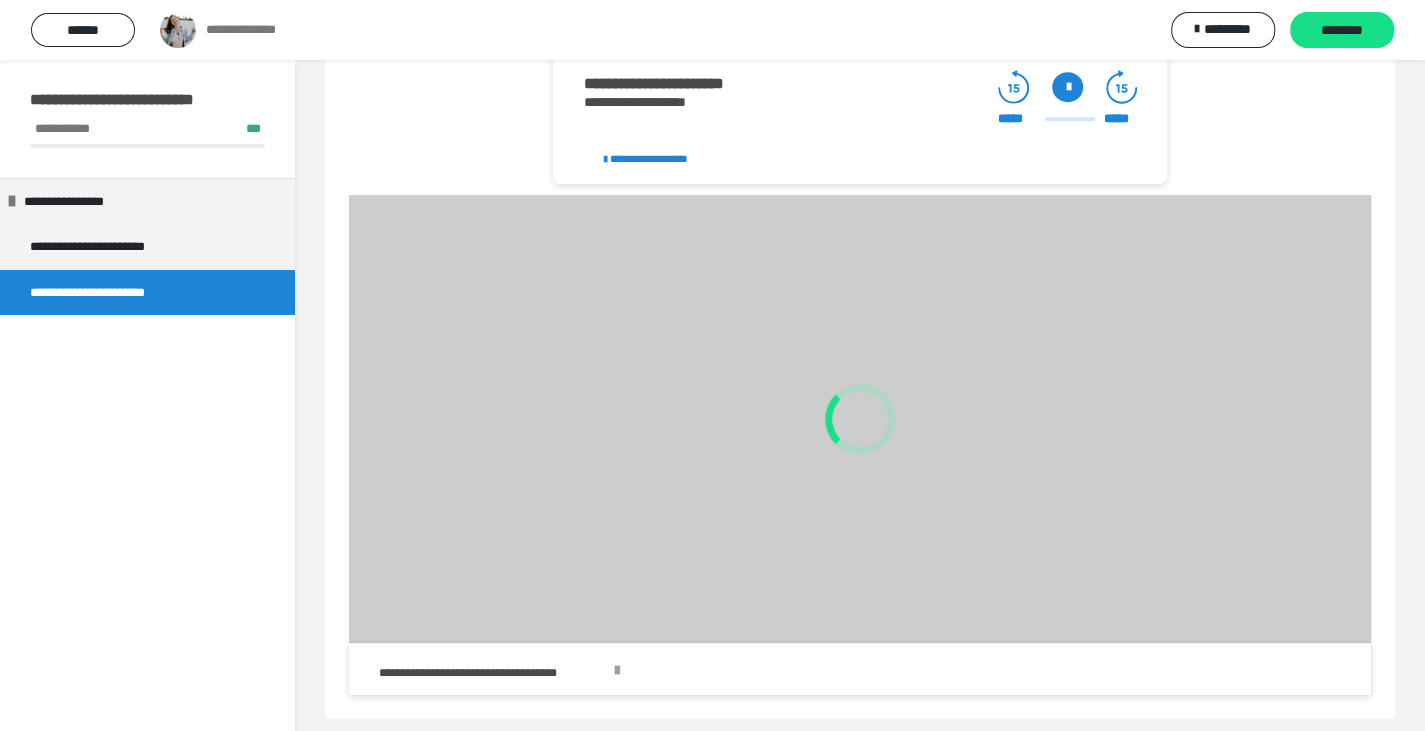 scroll, scrollTop: 511, scrollLeft: 0, axis: vertical 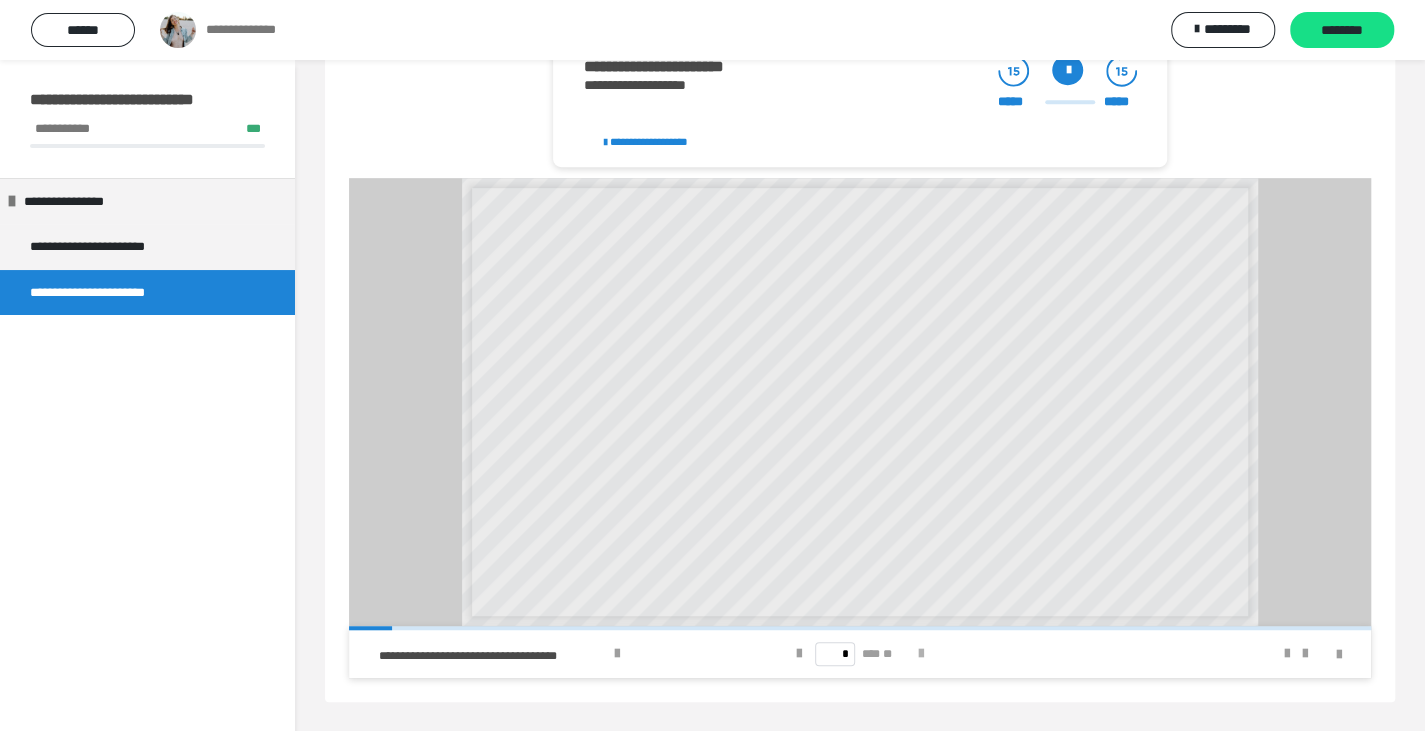 click at bounding box center [921, 654] 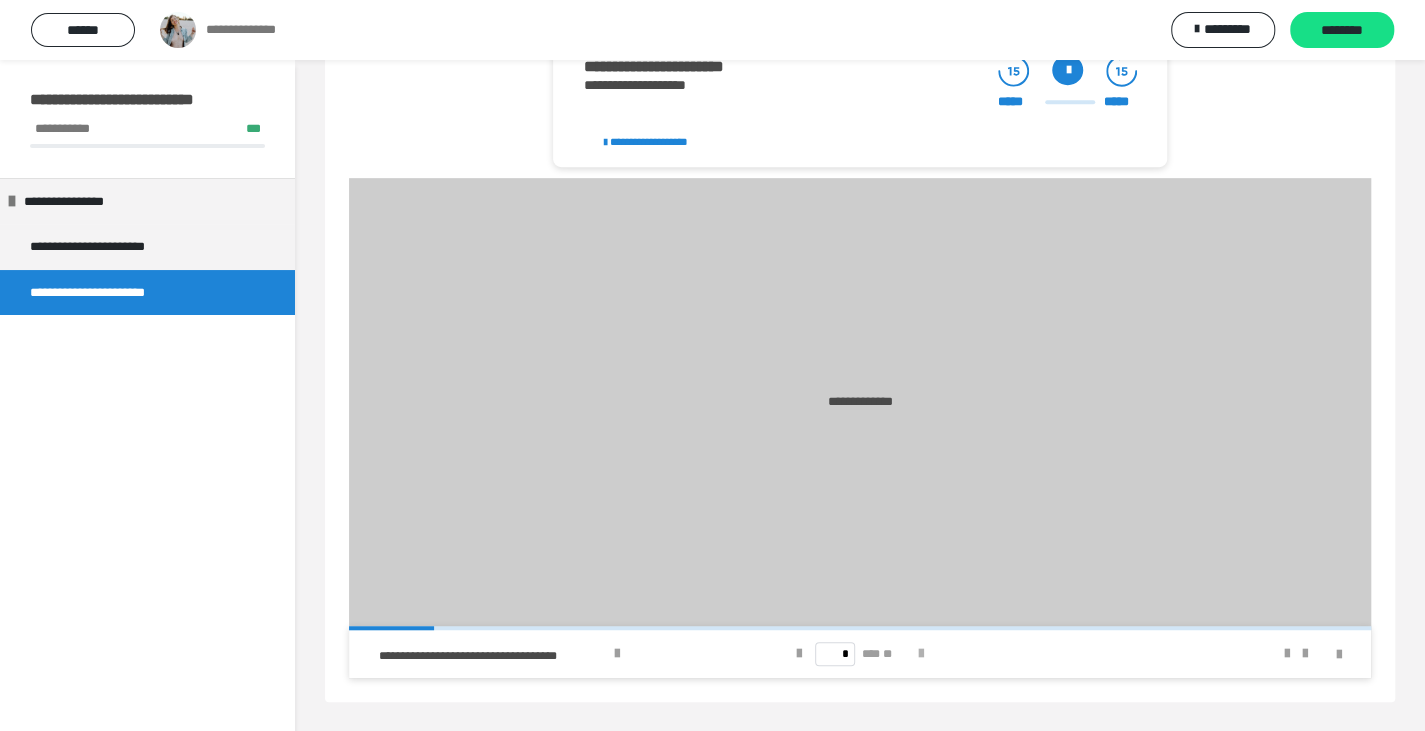 click at bounding box center (921, 654) 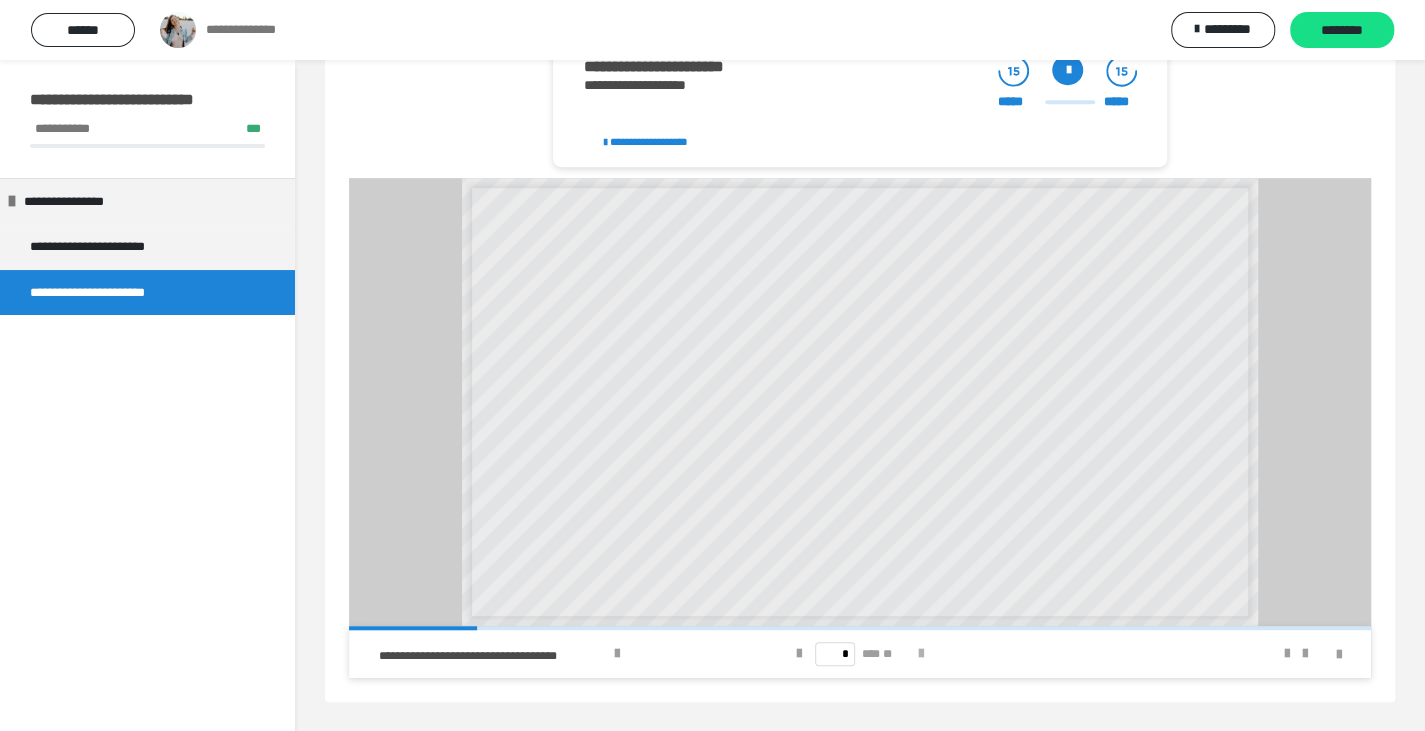click at bounding box center [921, 654] 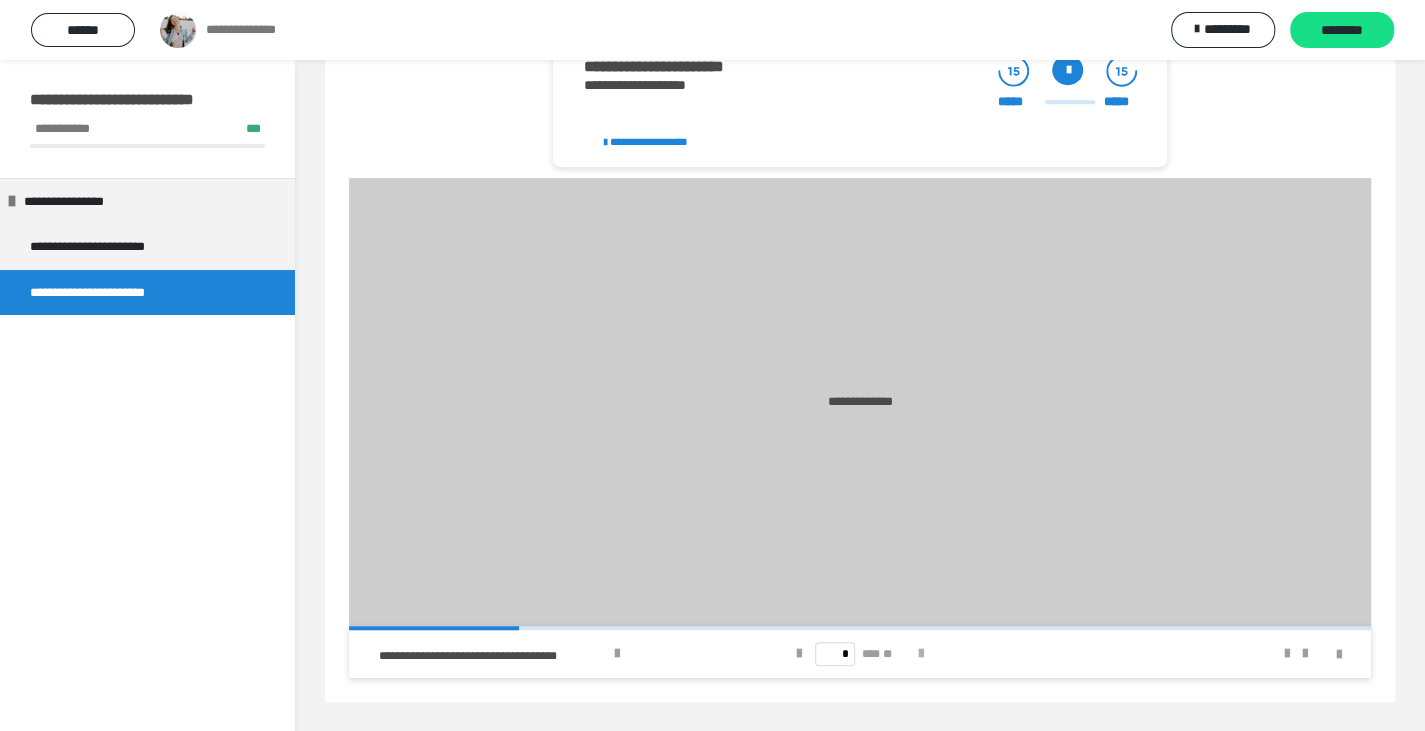 click at bounding box center [921, 654] 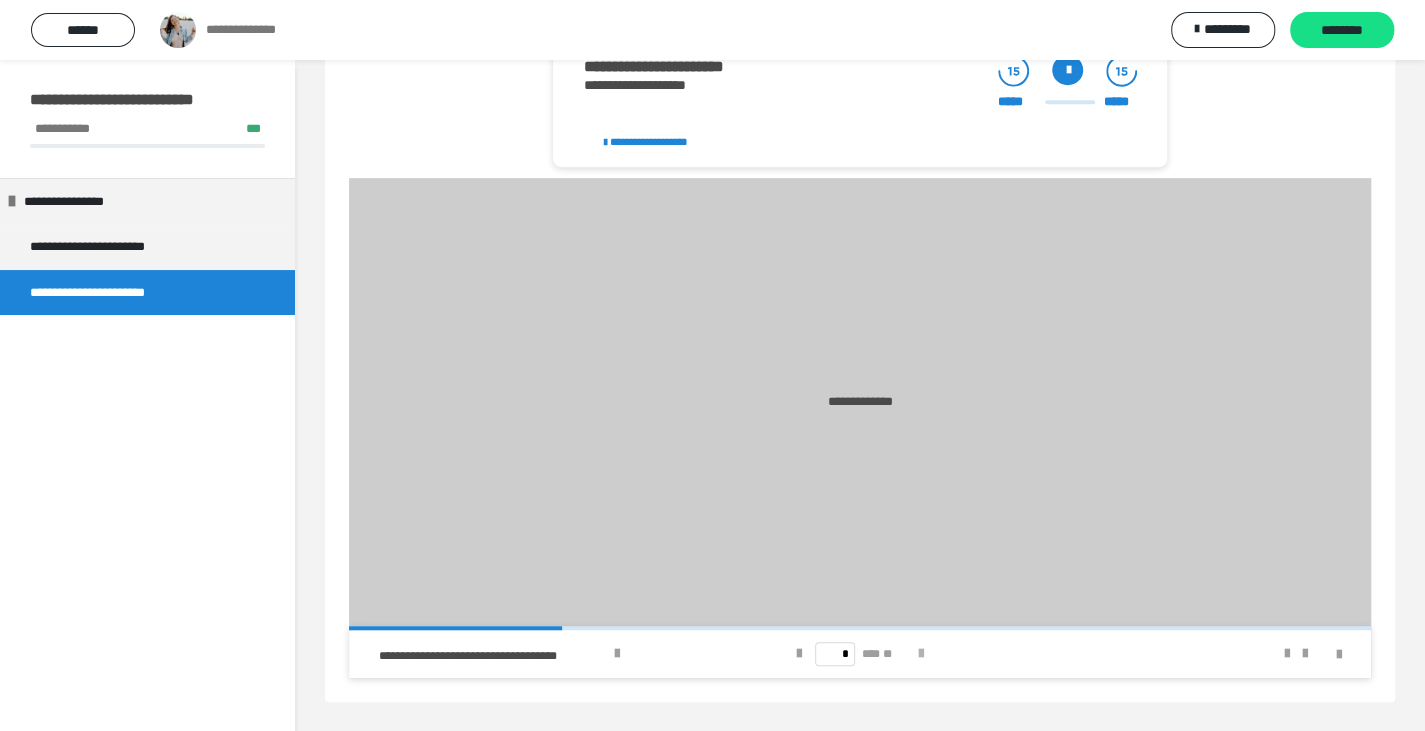 click at bounding box center [921, 654] 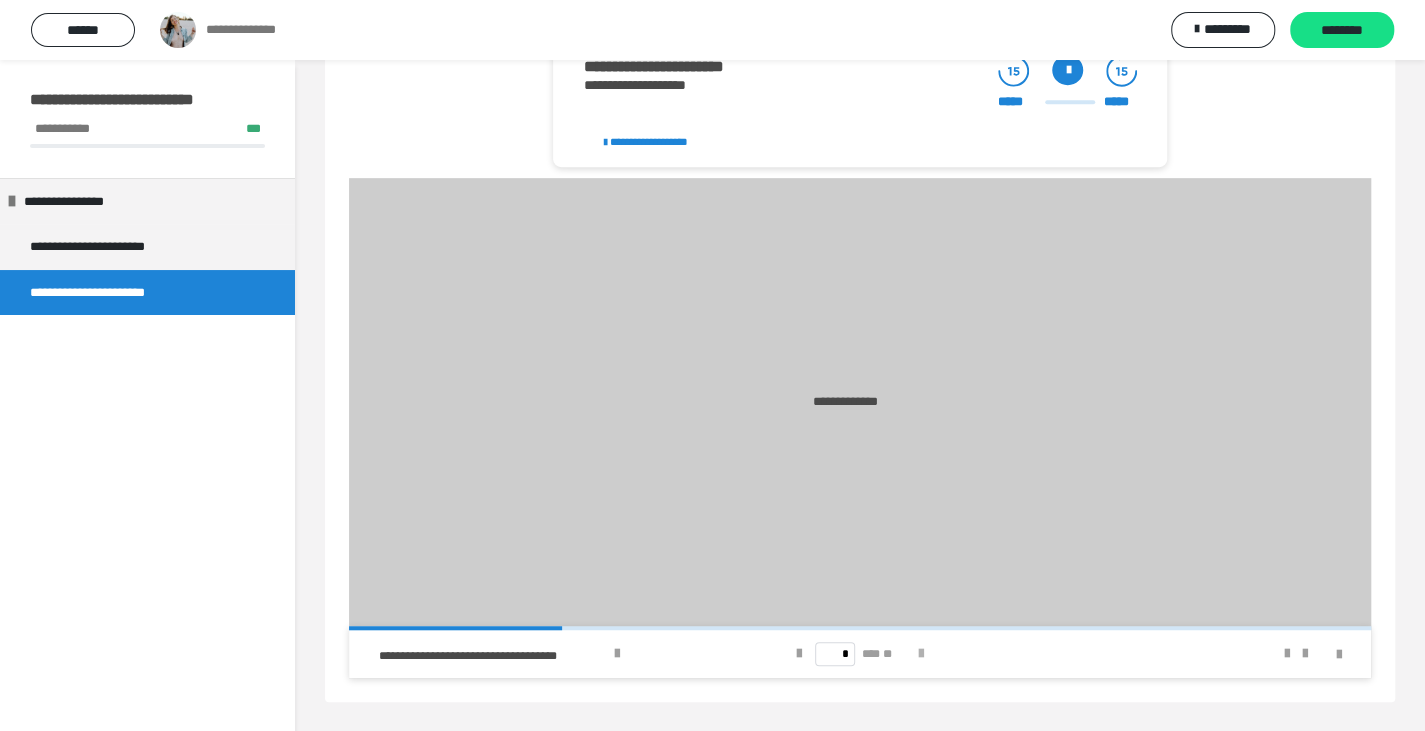 click at bounding box center (921, 654) 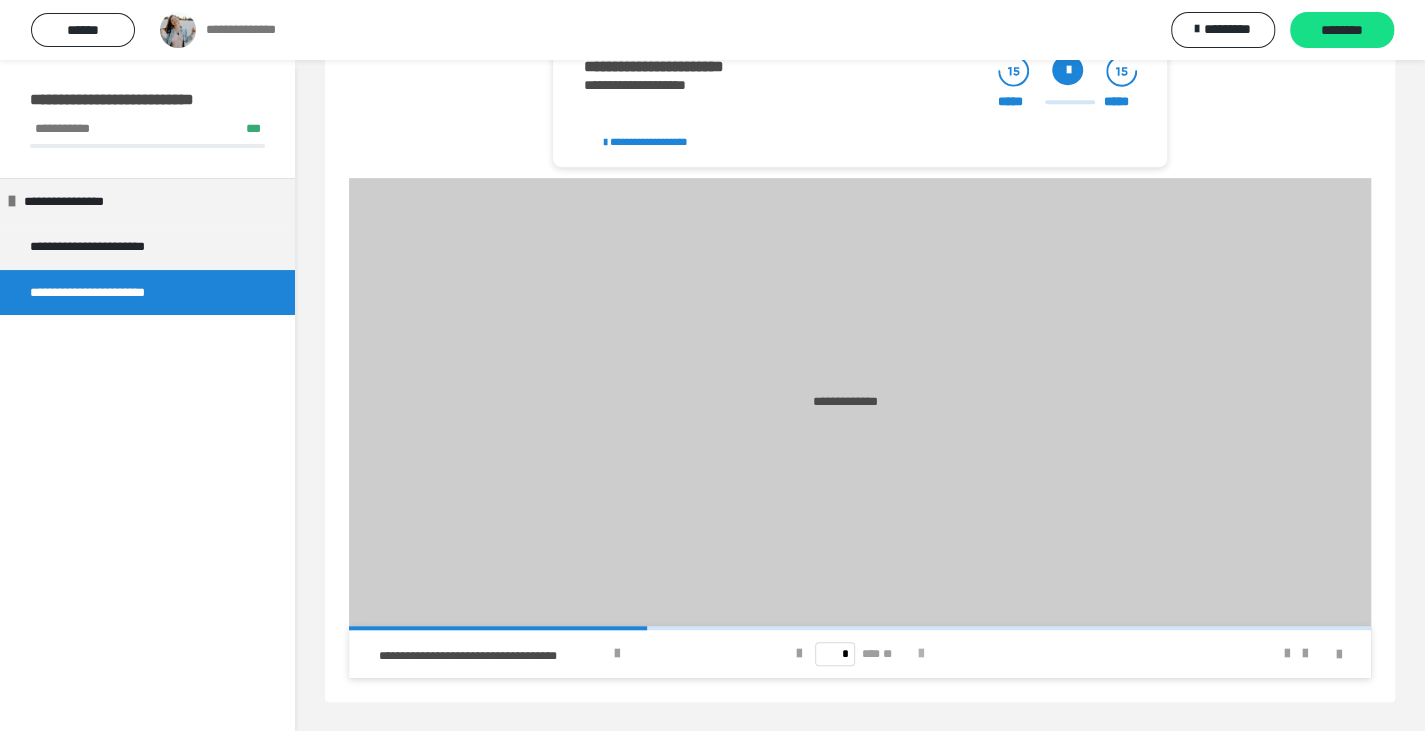click at bounding box center (921, 654) 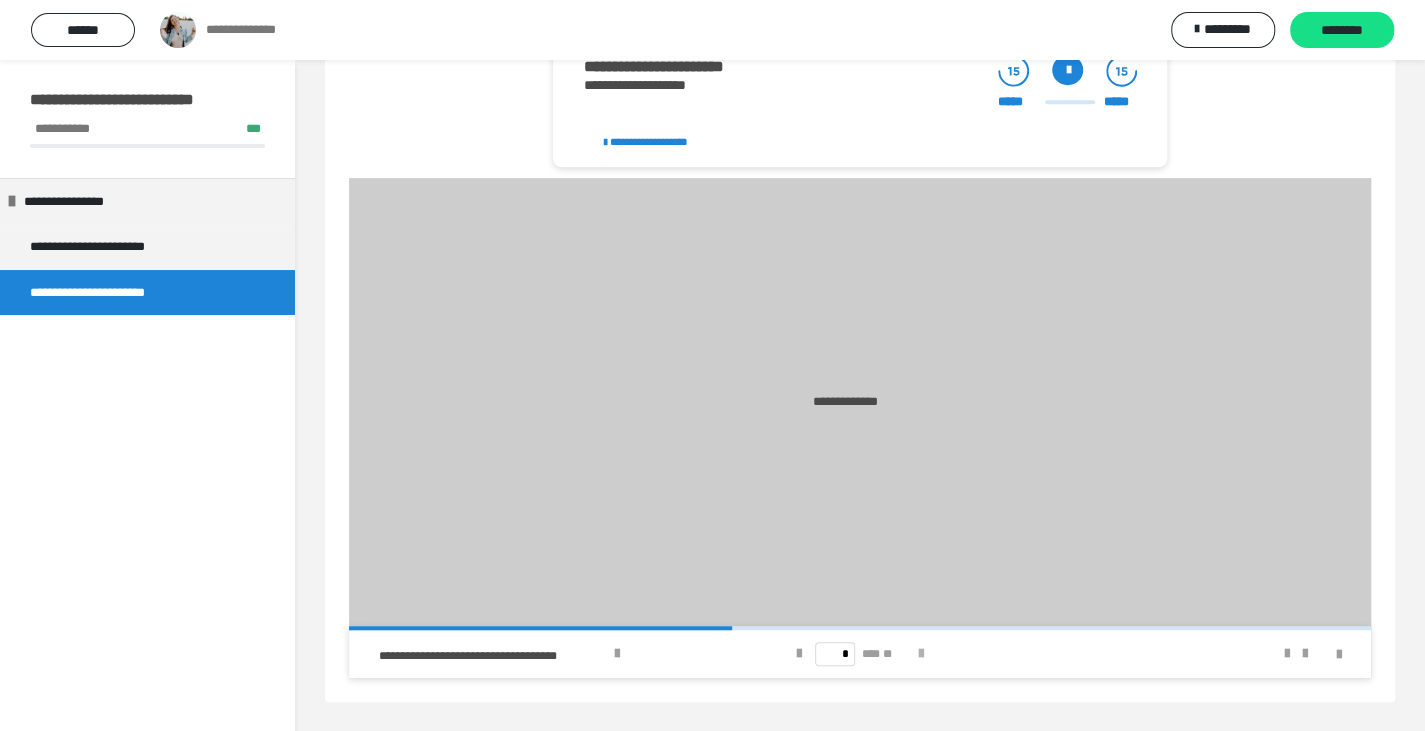 click at bounding box center (921, 654) 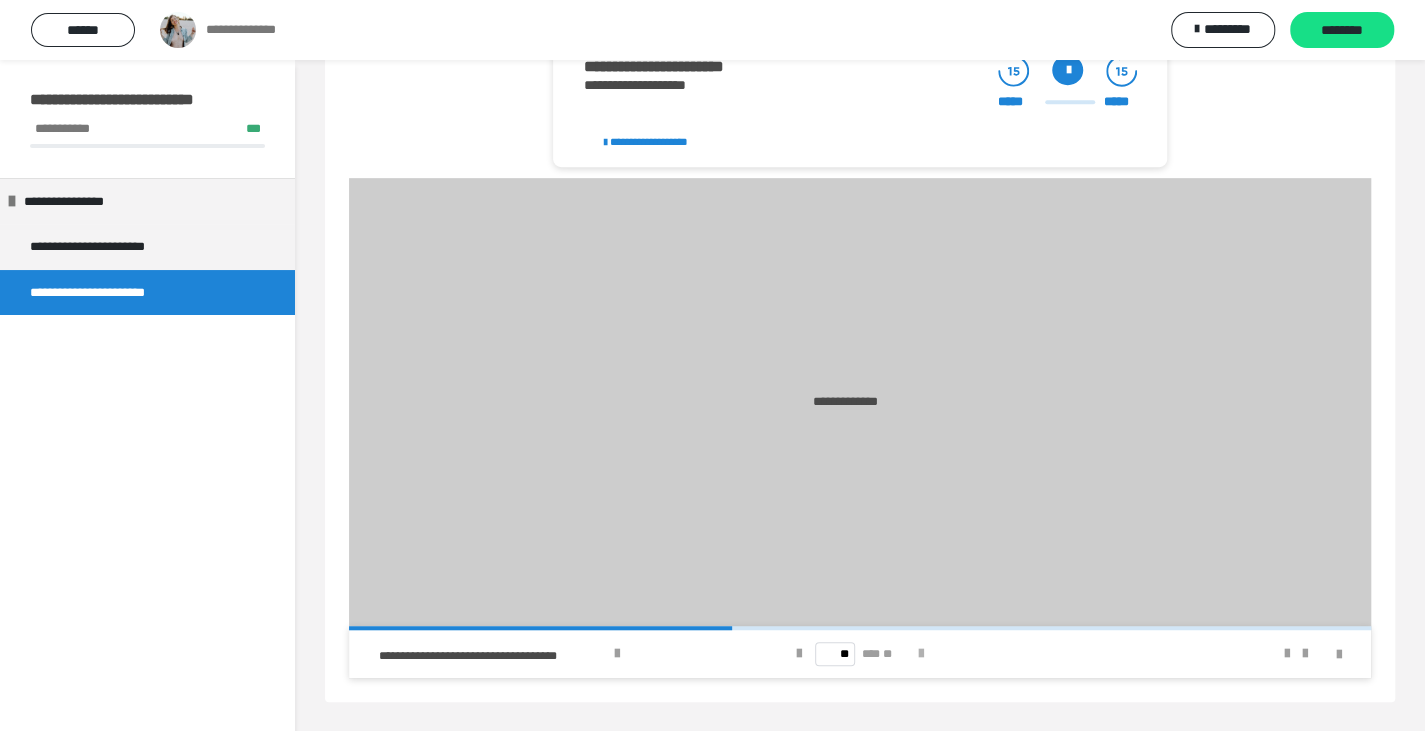 click at bounding box center (921, 654) 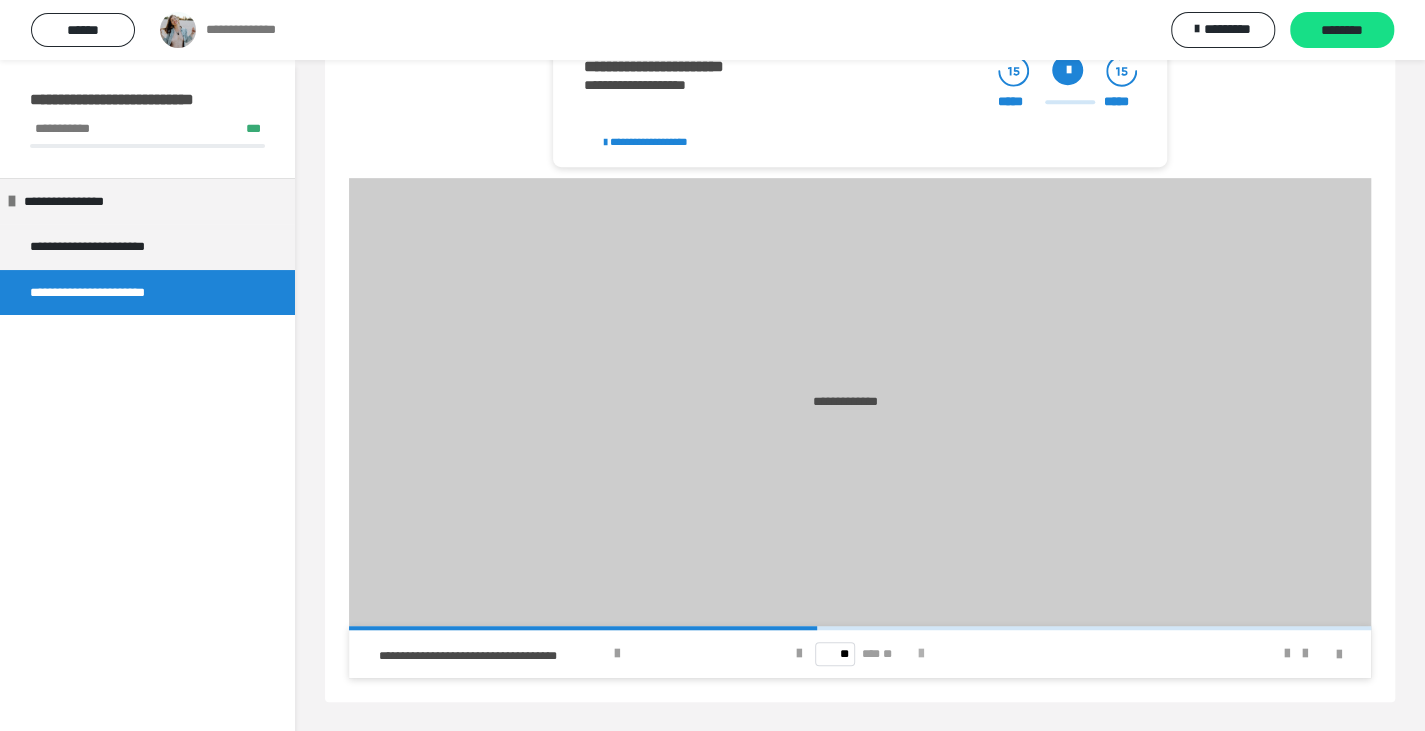 click at bounding box center [921, 654] 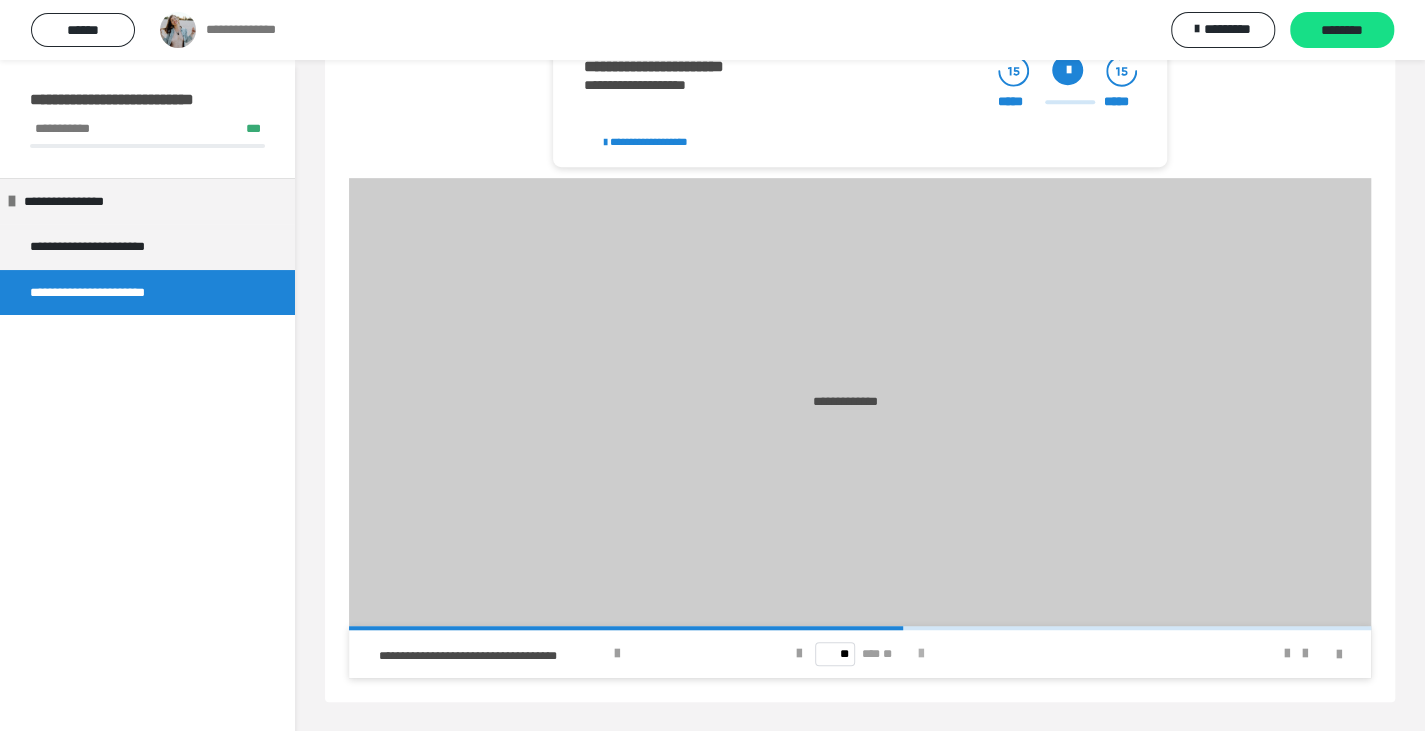 click at bounding box center [921, 654] 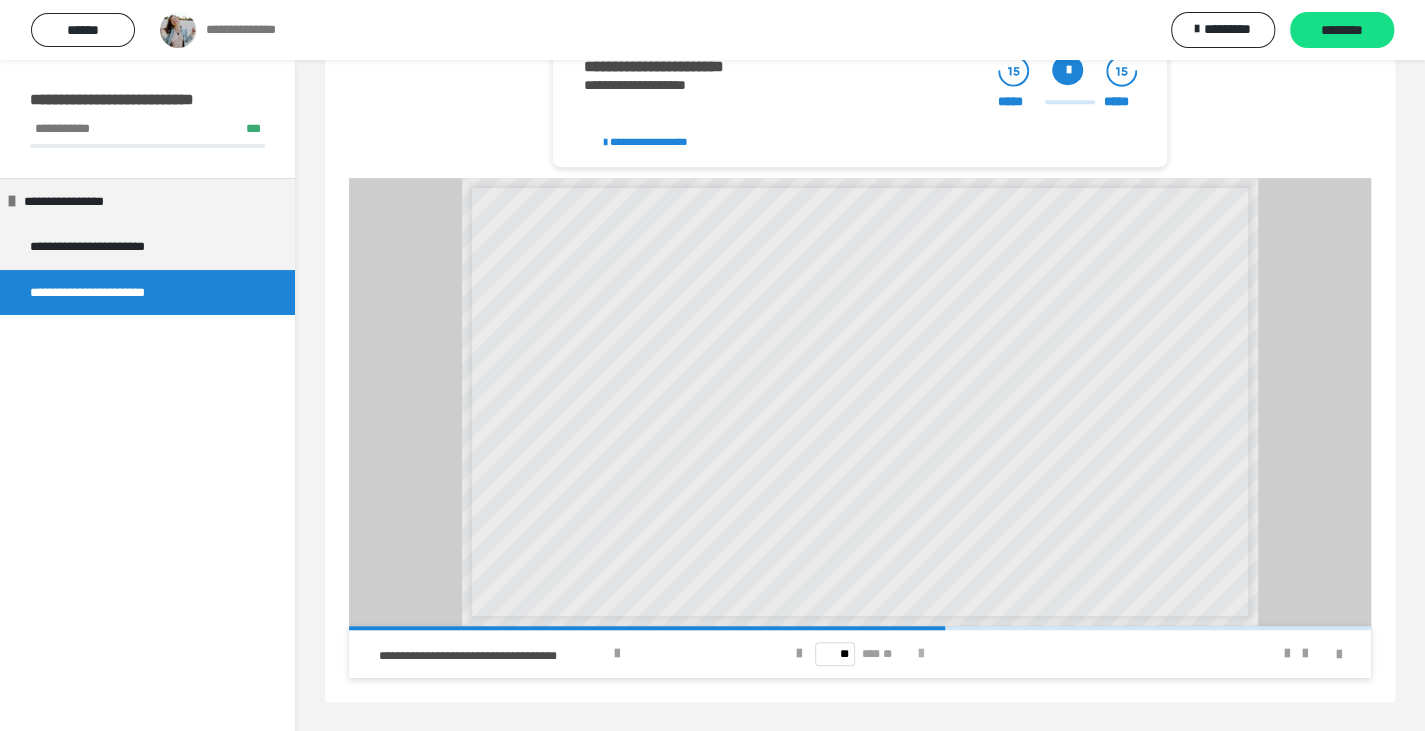click at bounding box center (921, 654) 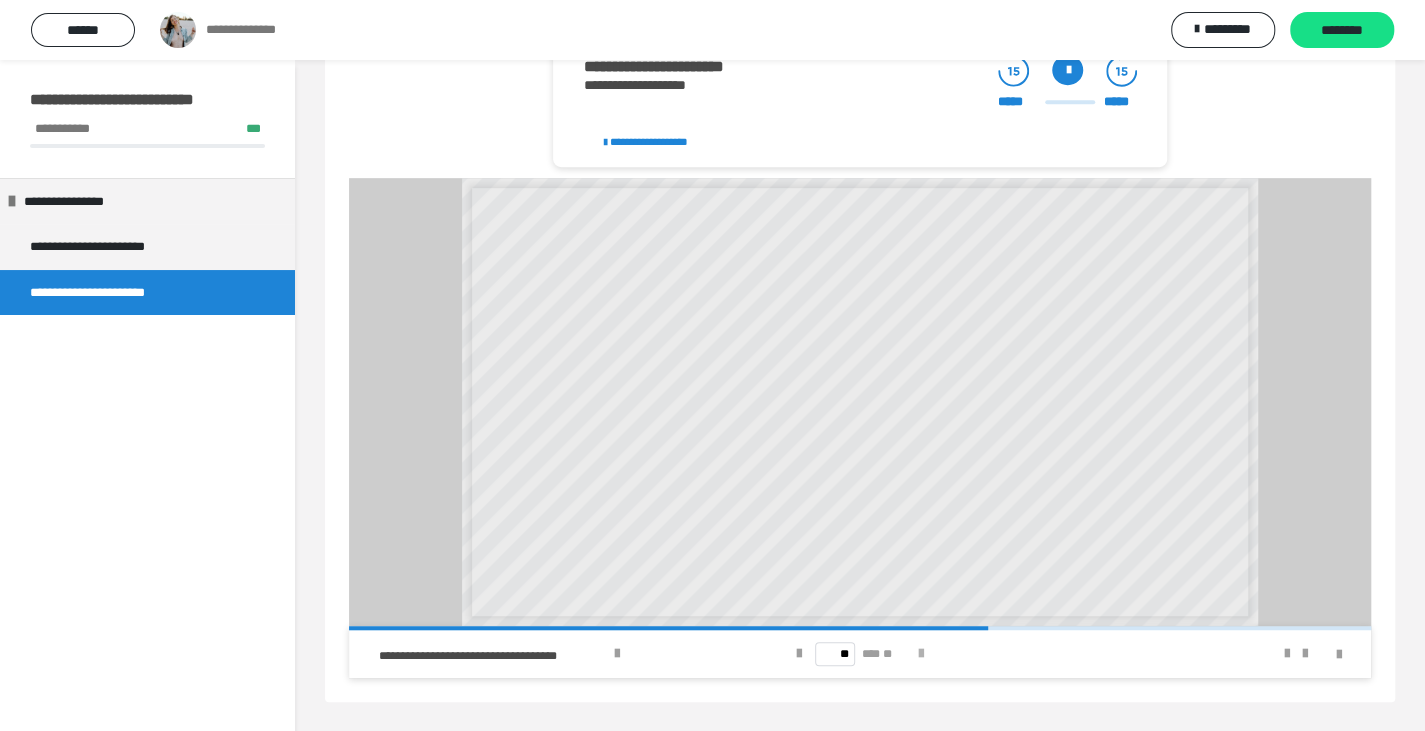 click at bounding box center (921, 654) 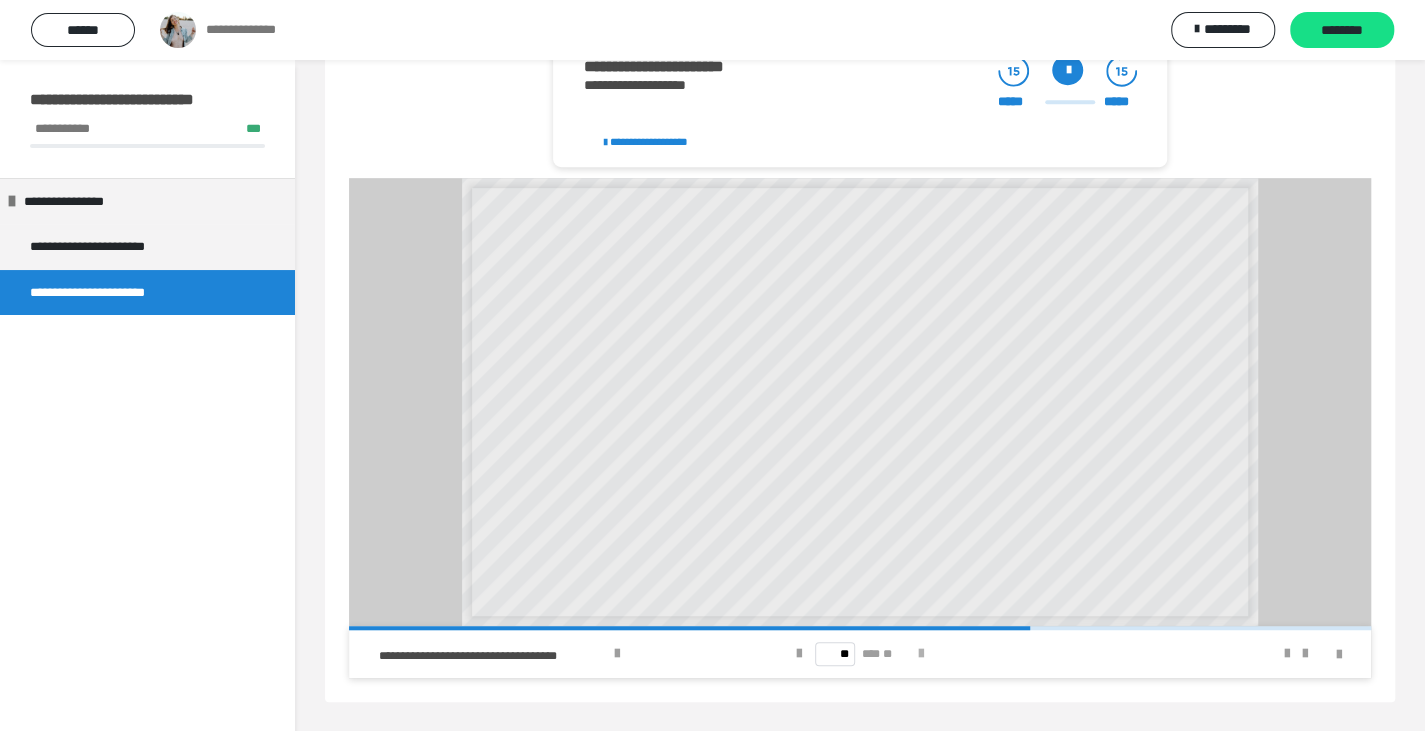 click at bounding box center [921, 654] 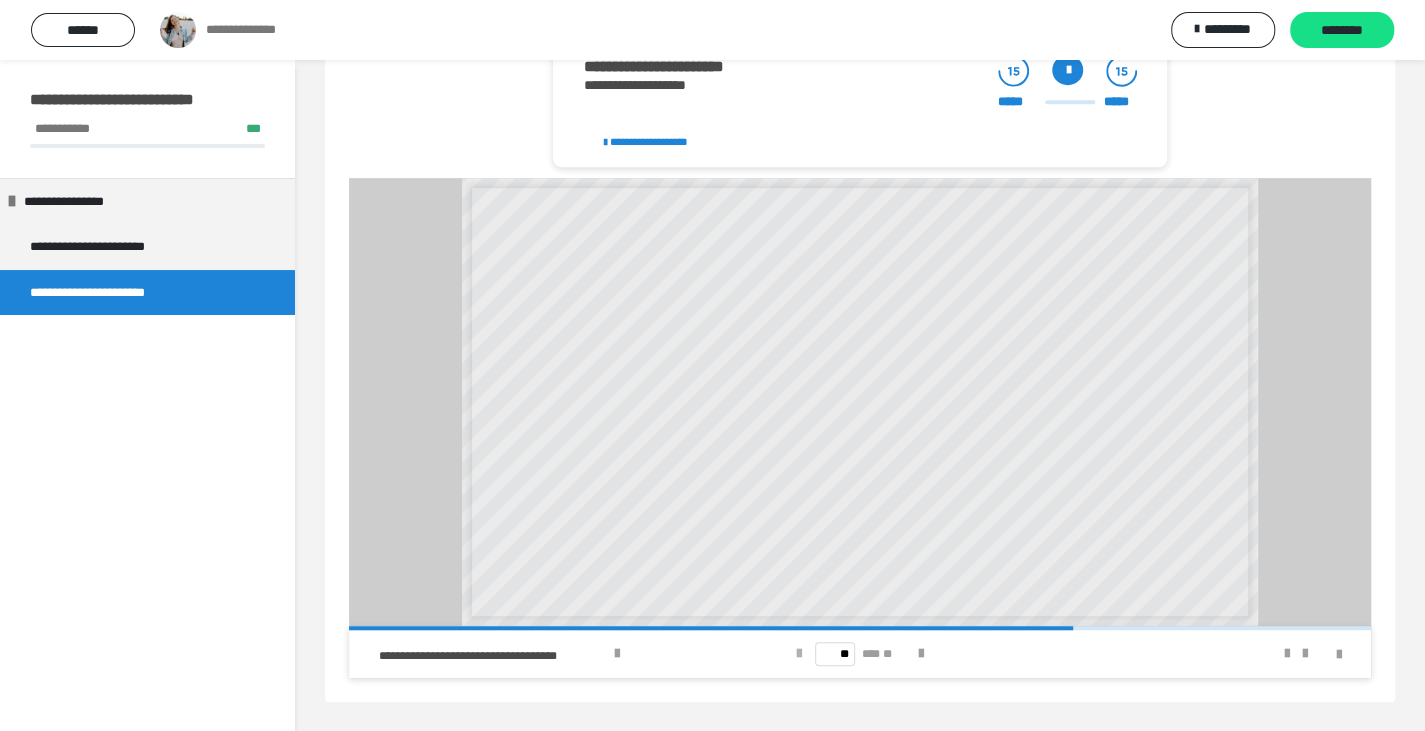 click at bounding box center (799, 654) 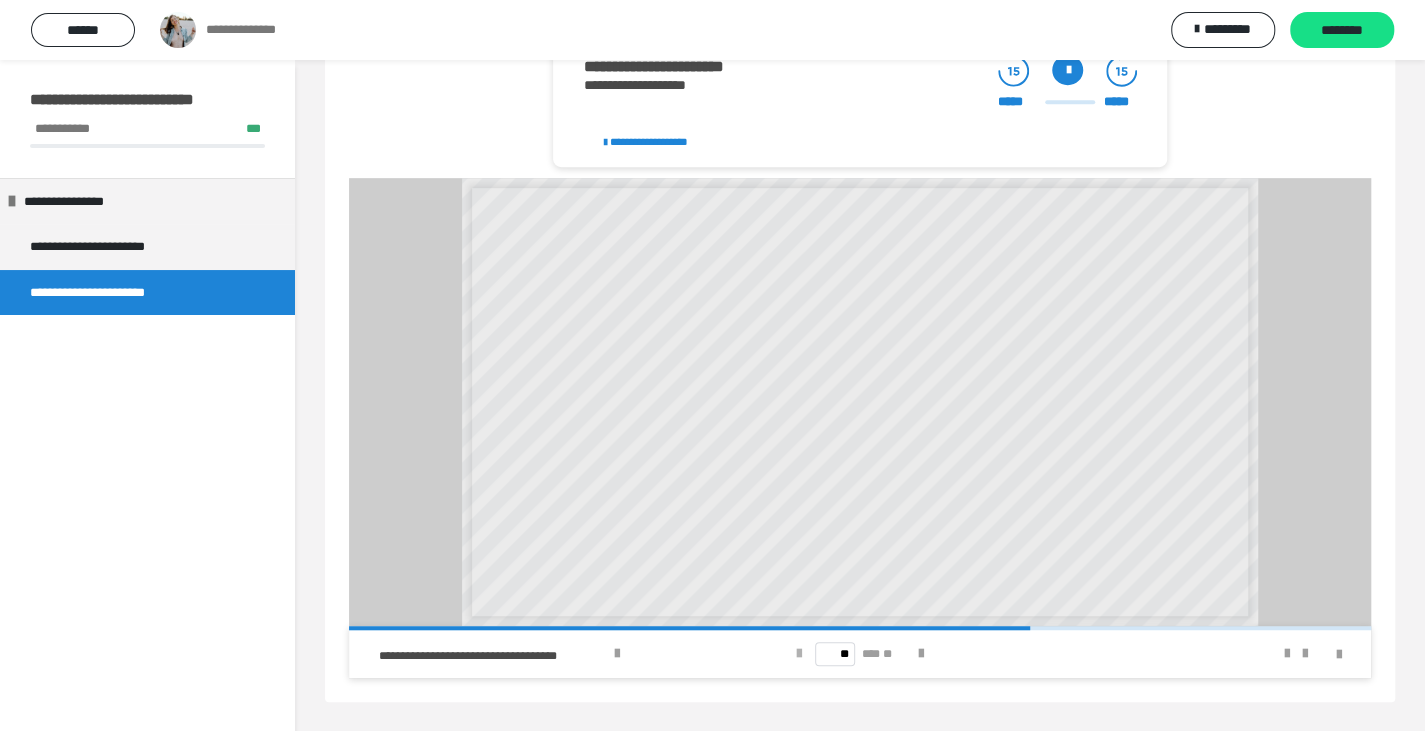 click at bounding box center [799, 654] 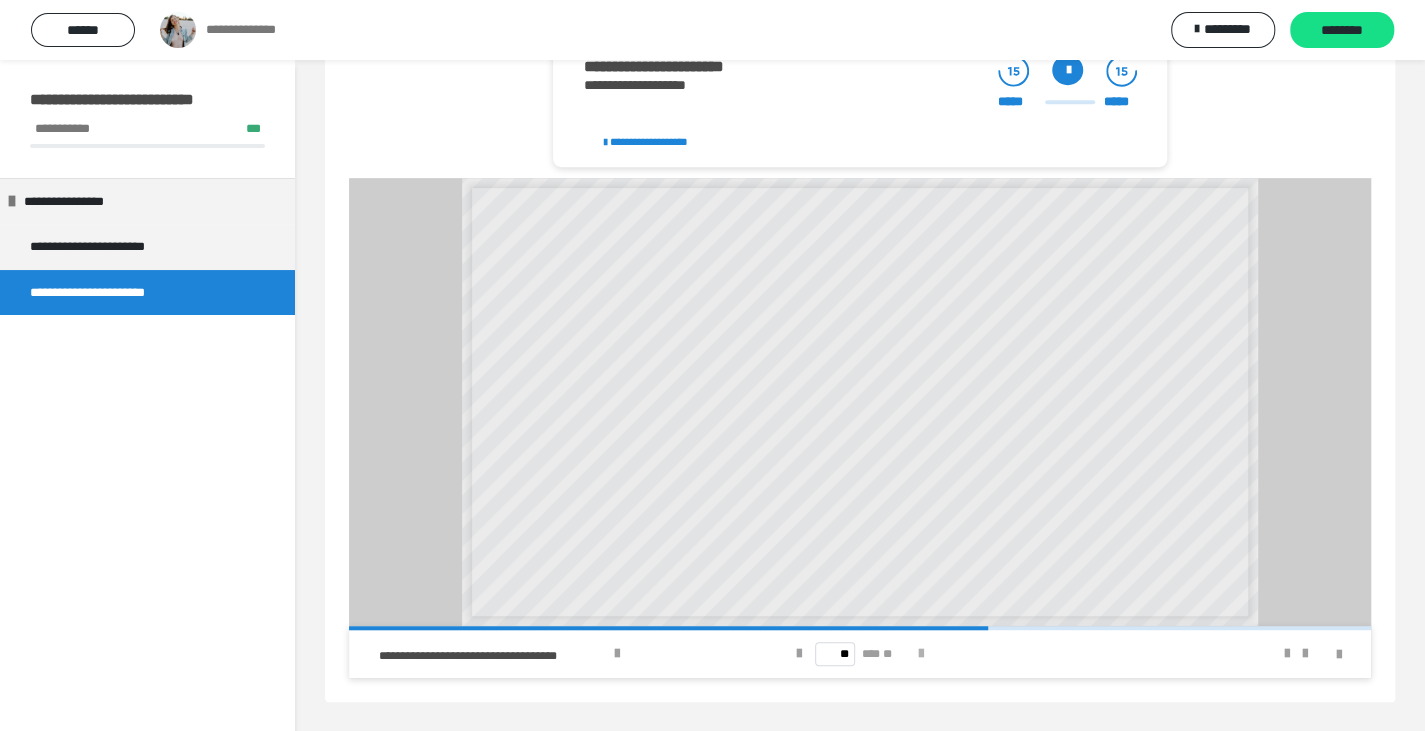 click at bounding box center [921, 654] 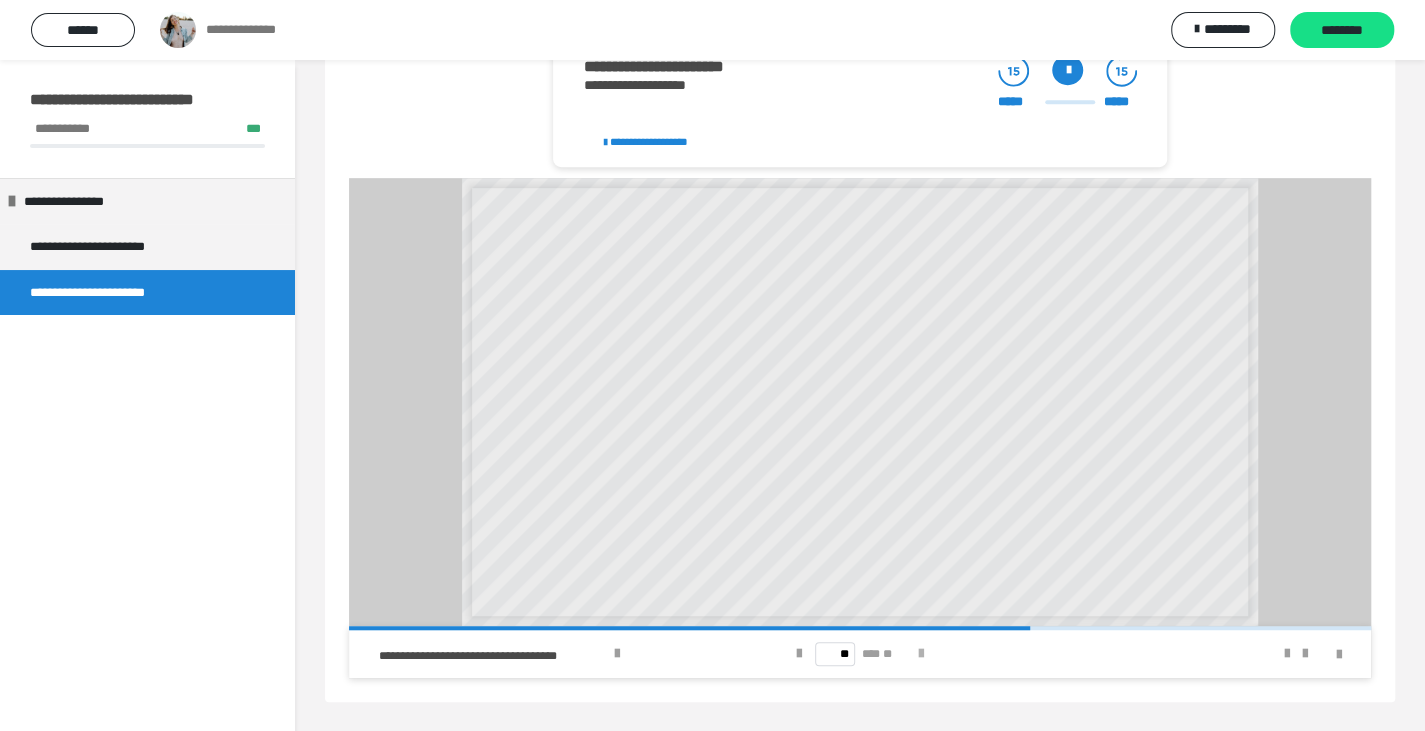 click at bounding box center [921, 654] 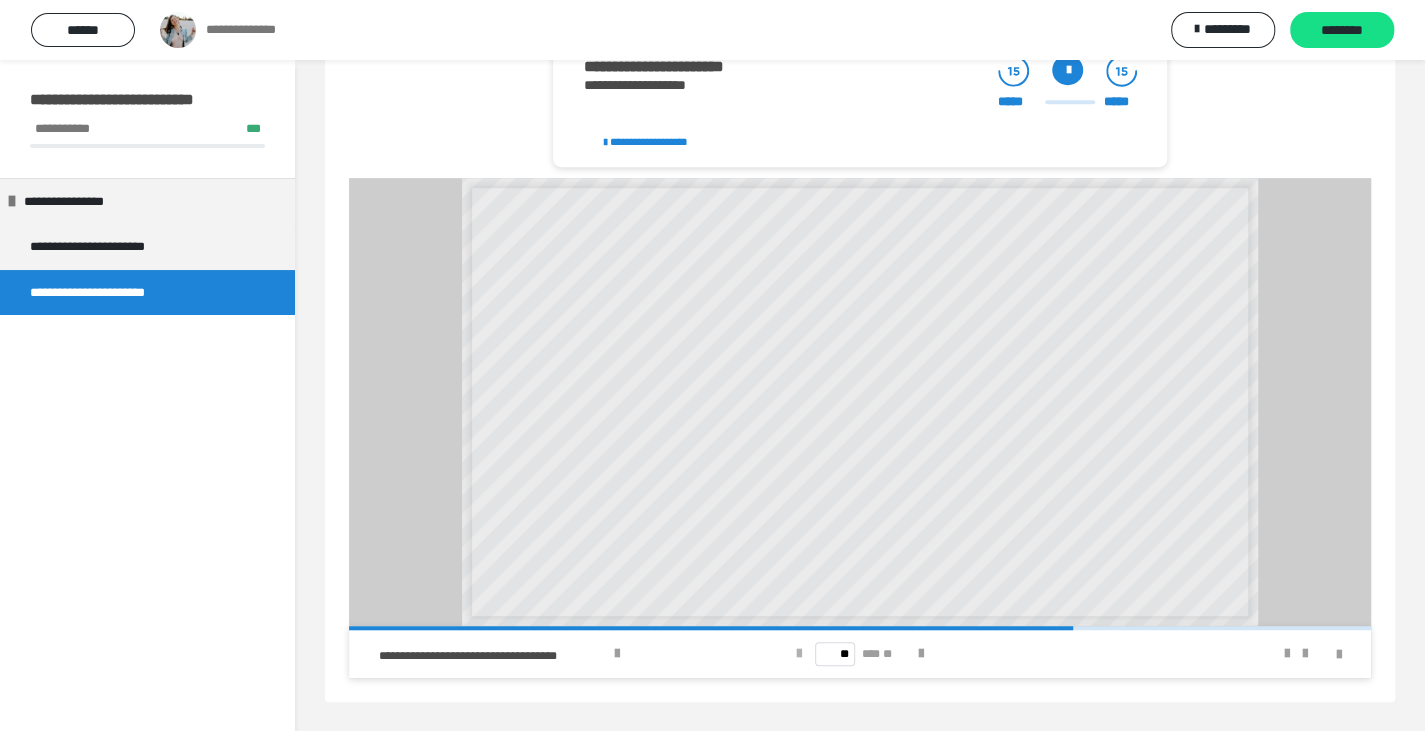 click at bounding box center [799, 654] 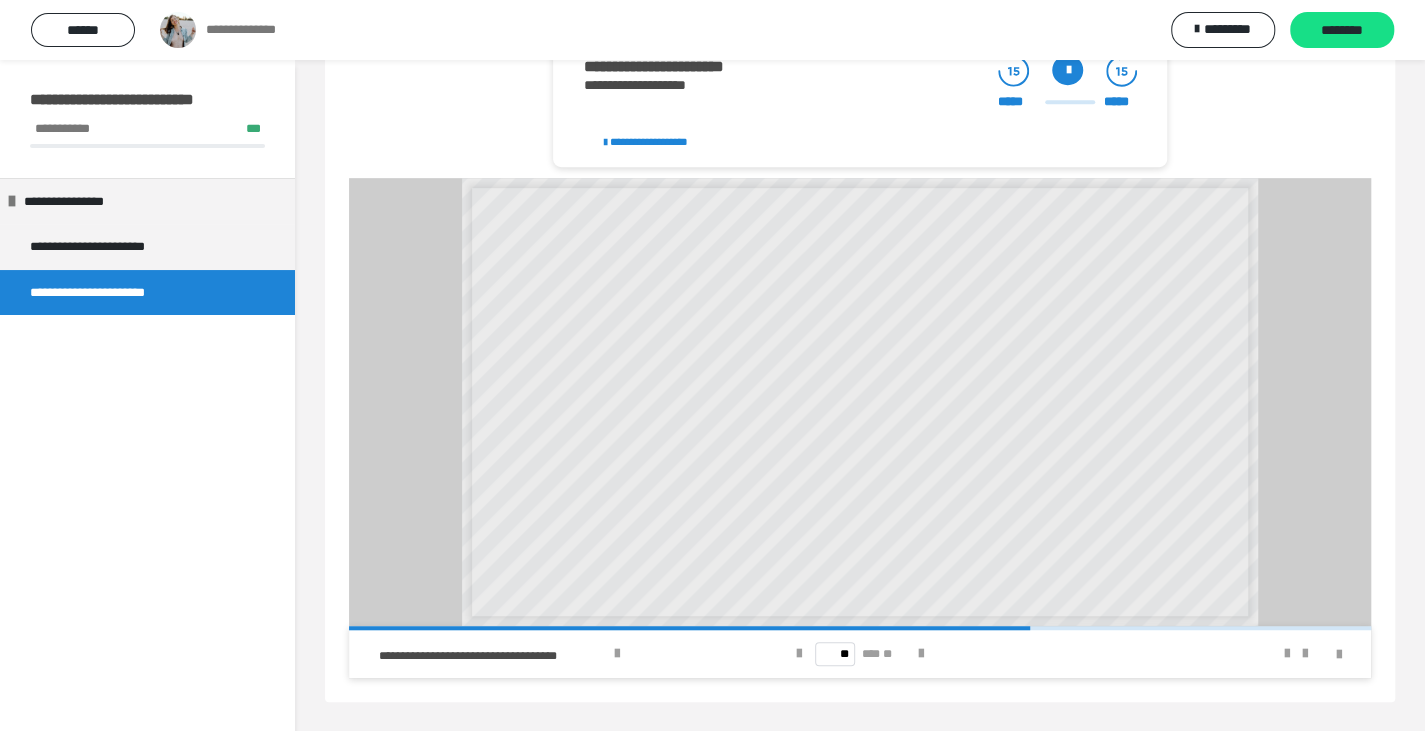 click on "** *** **" at bounding box center (860, 654) 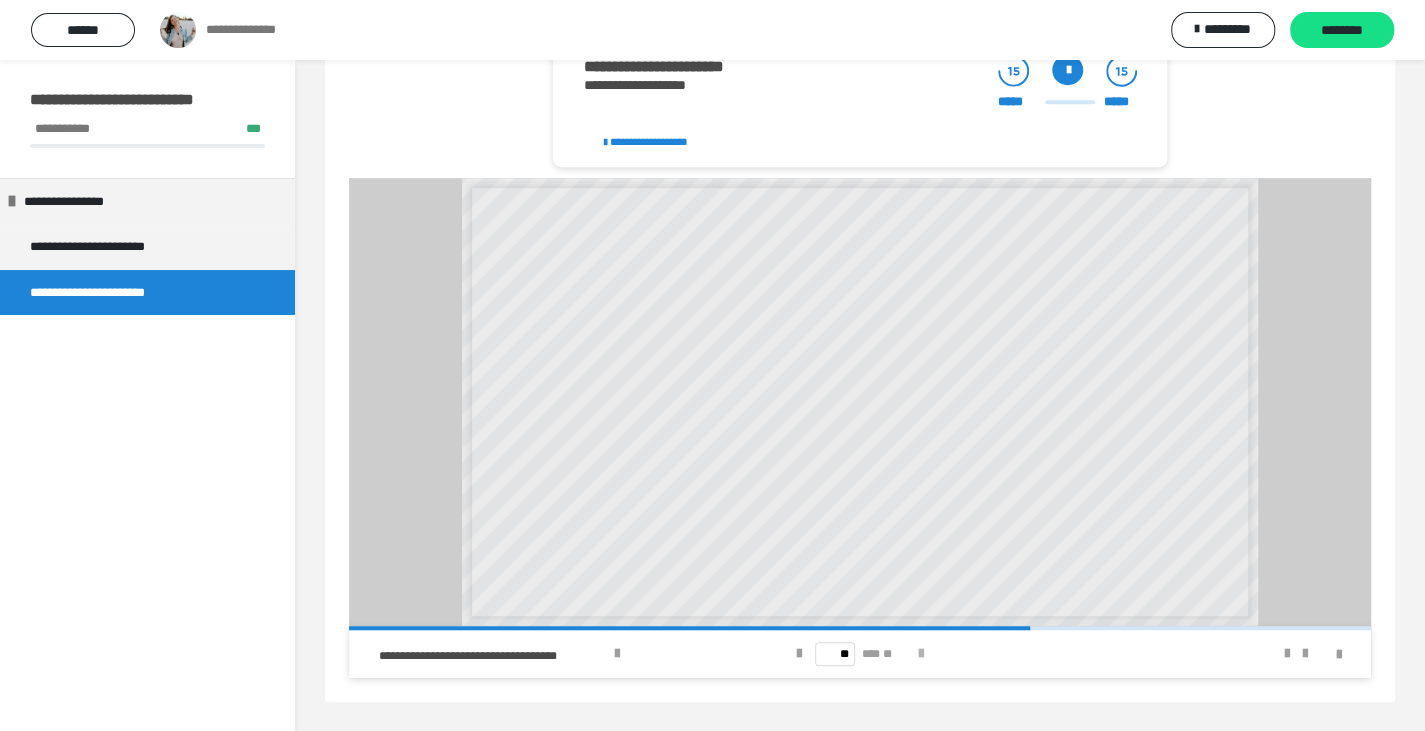 click at bounding box center (921, 654) 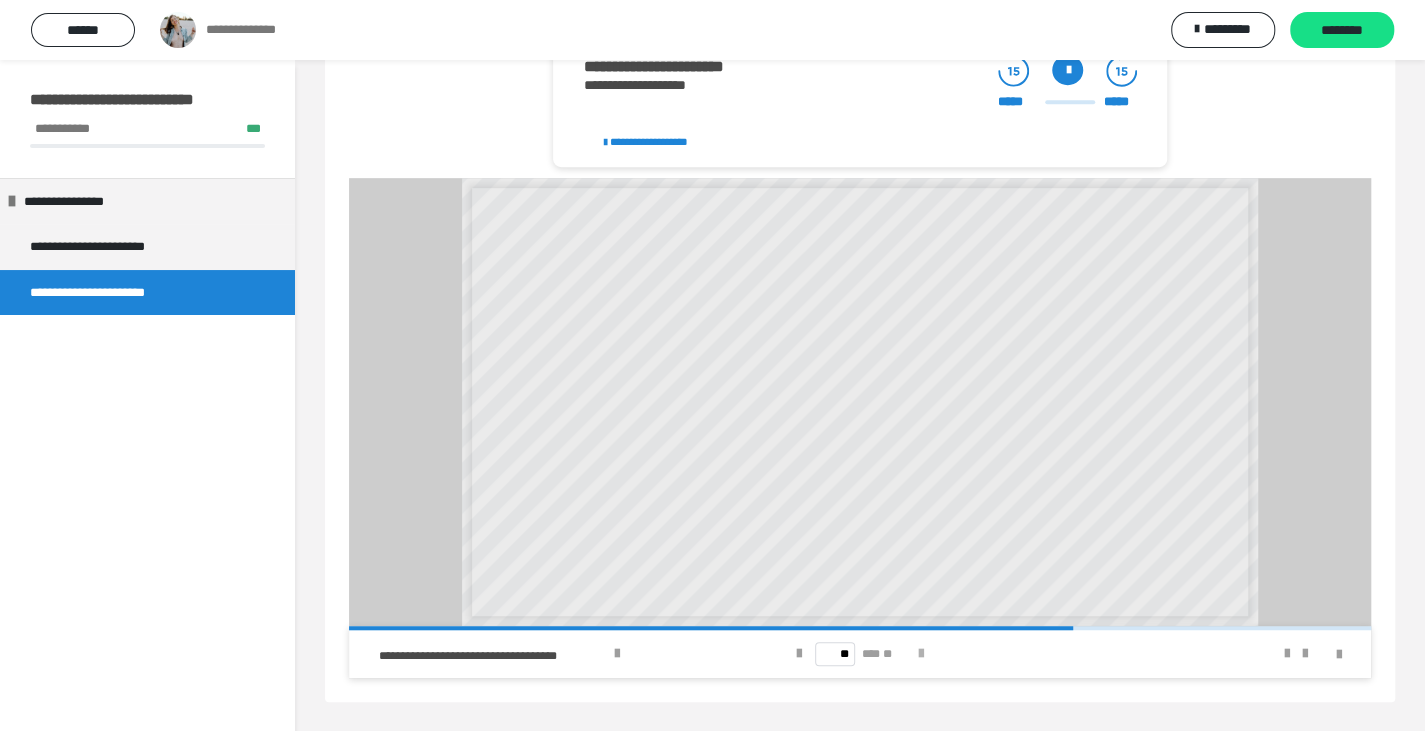 click at bounding box center [921, 654] 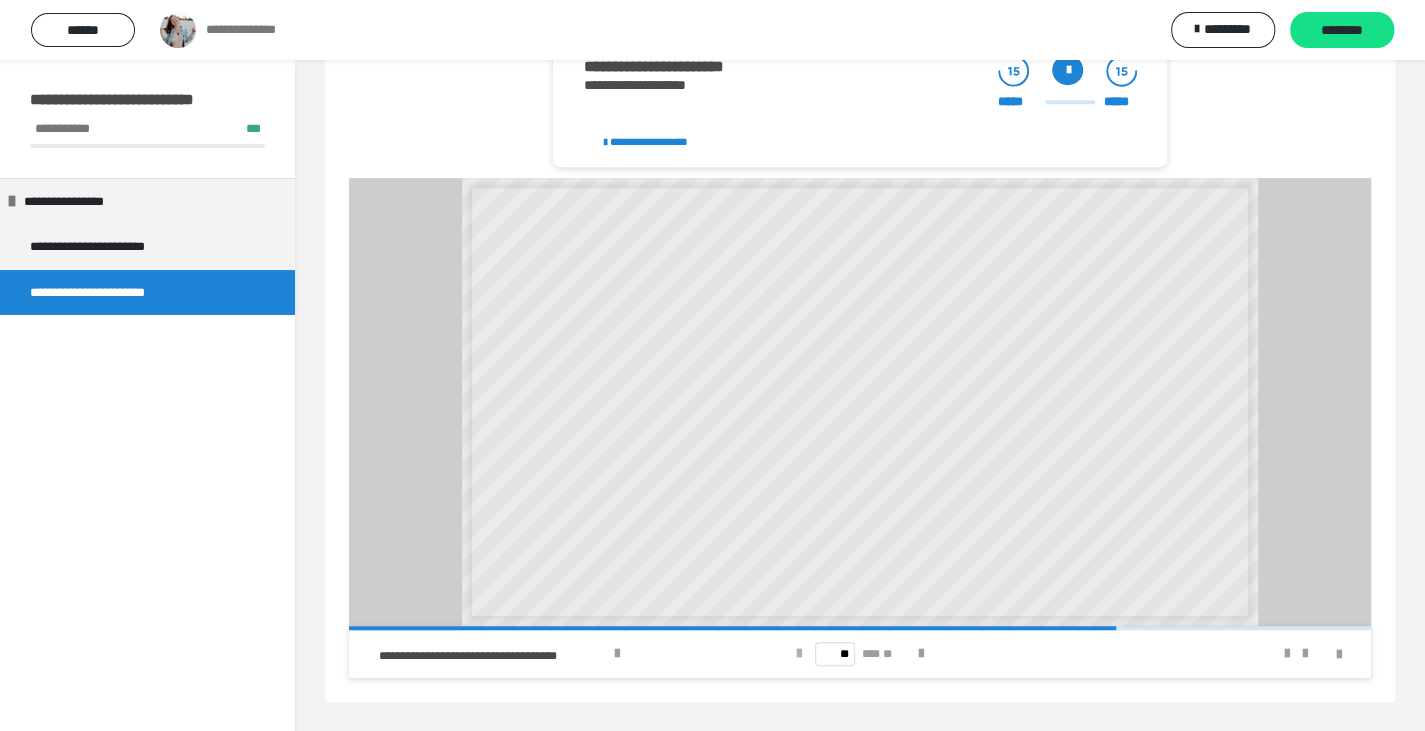 click at bounding box center (799, 654) 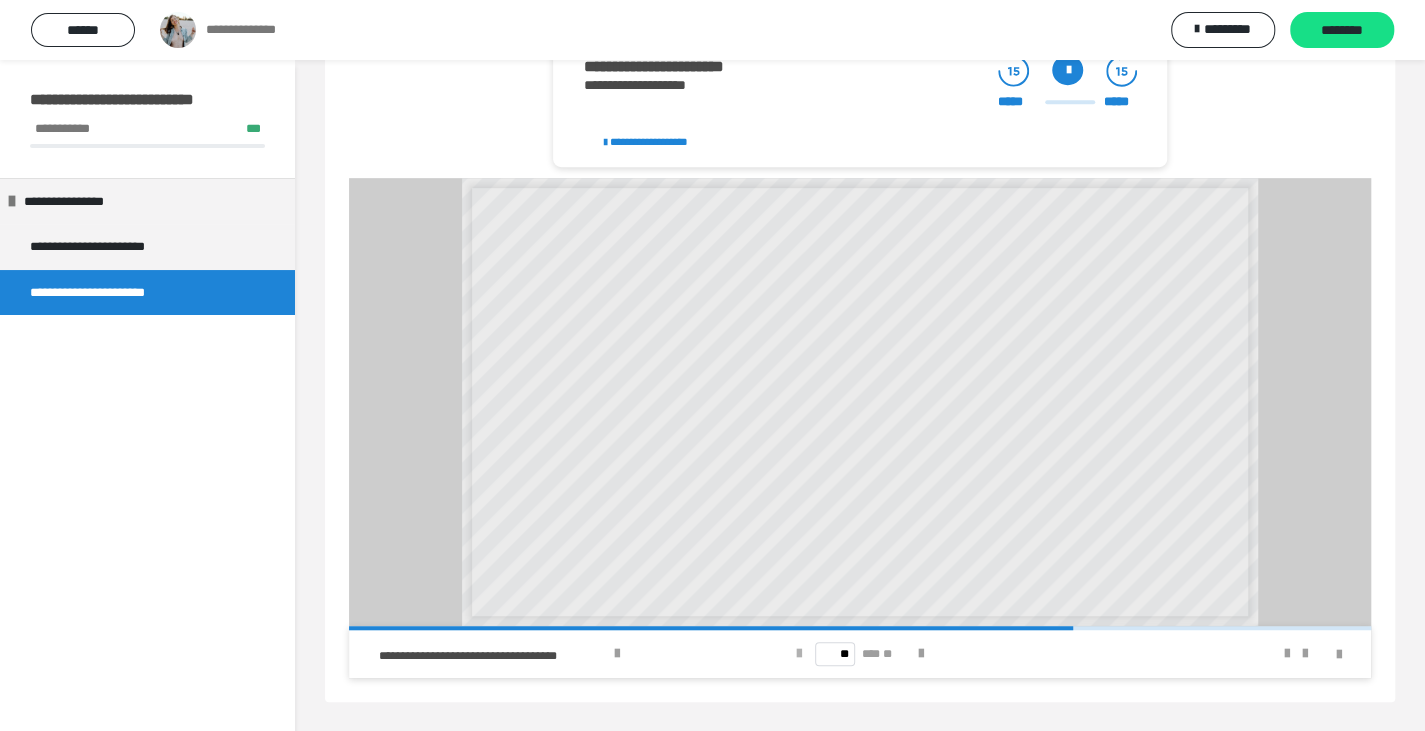click at bounding box center (799, 654) 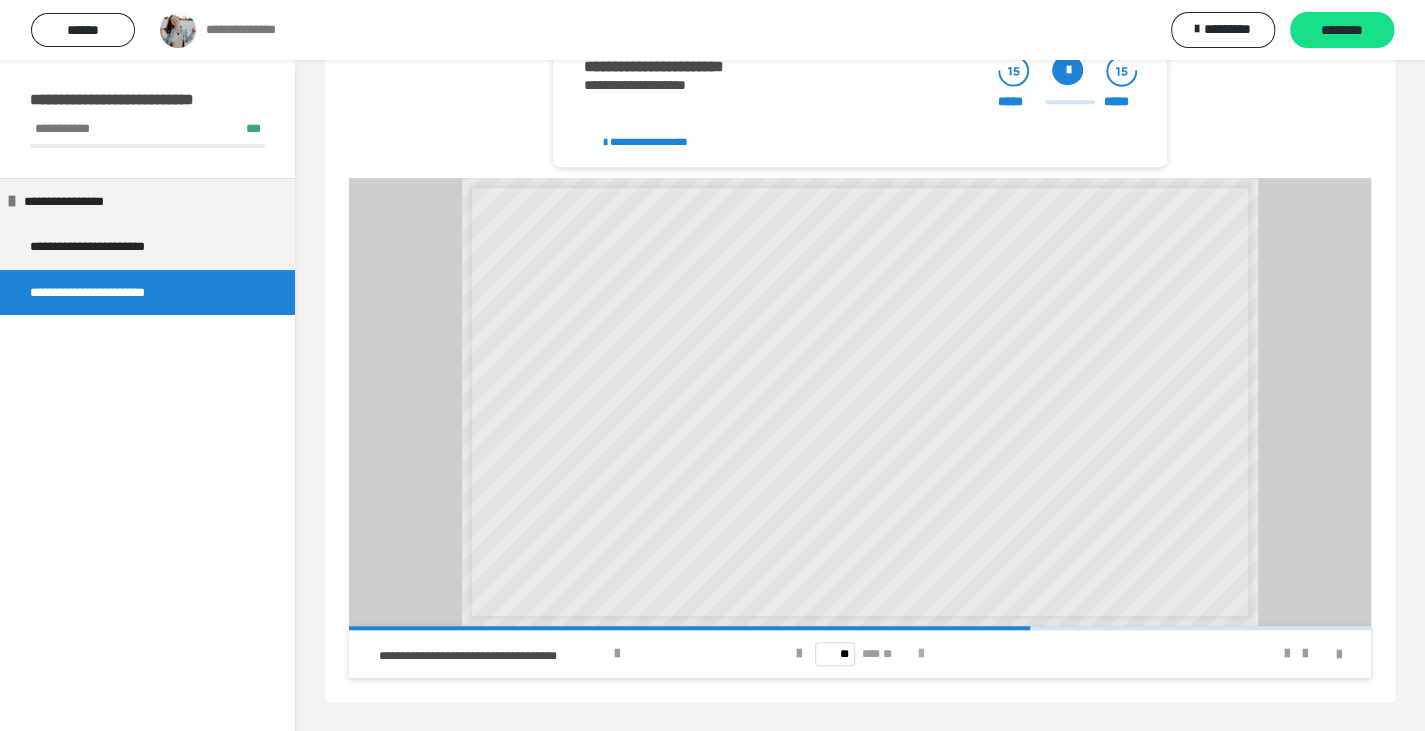 click at bounding box center (921, 654) 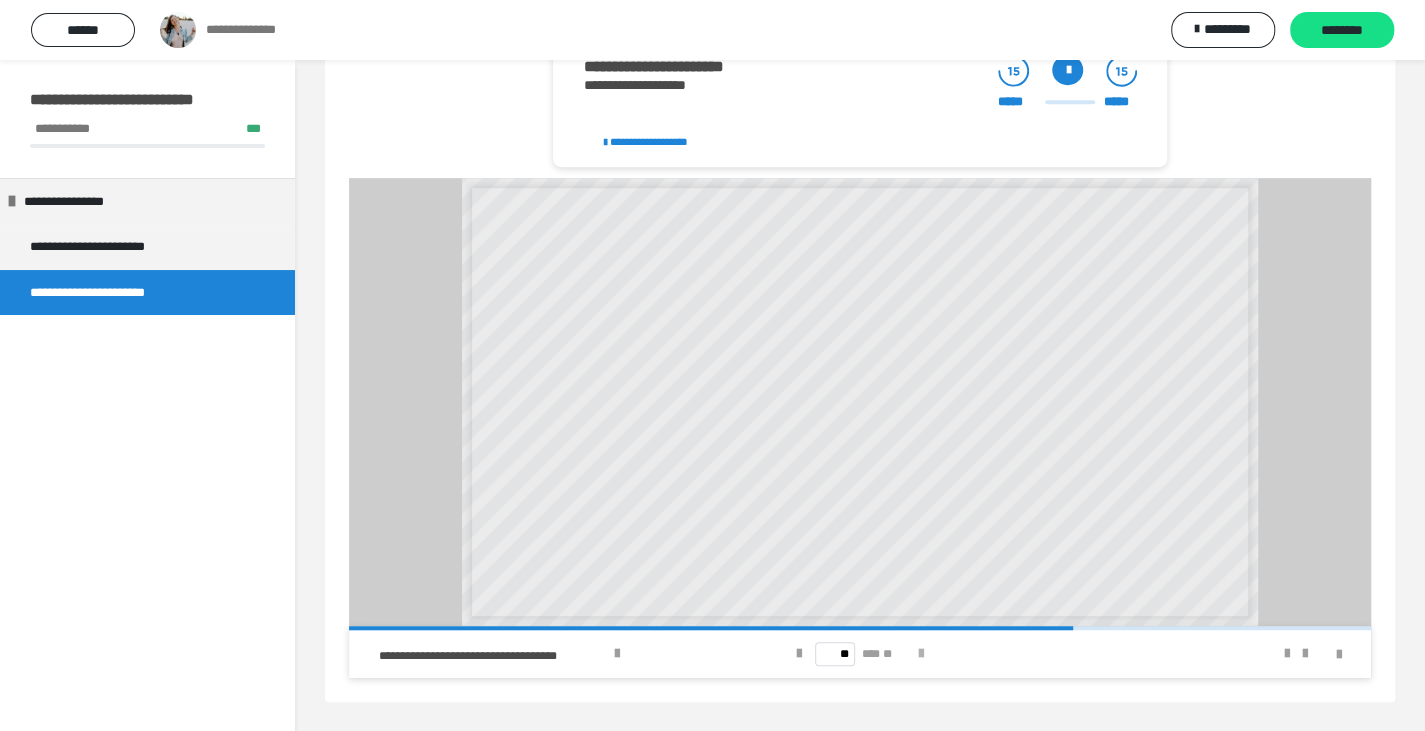 click at bounding box center [921, 654] 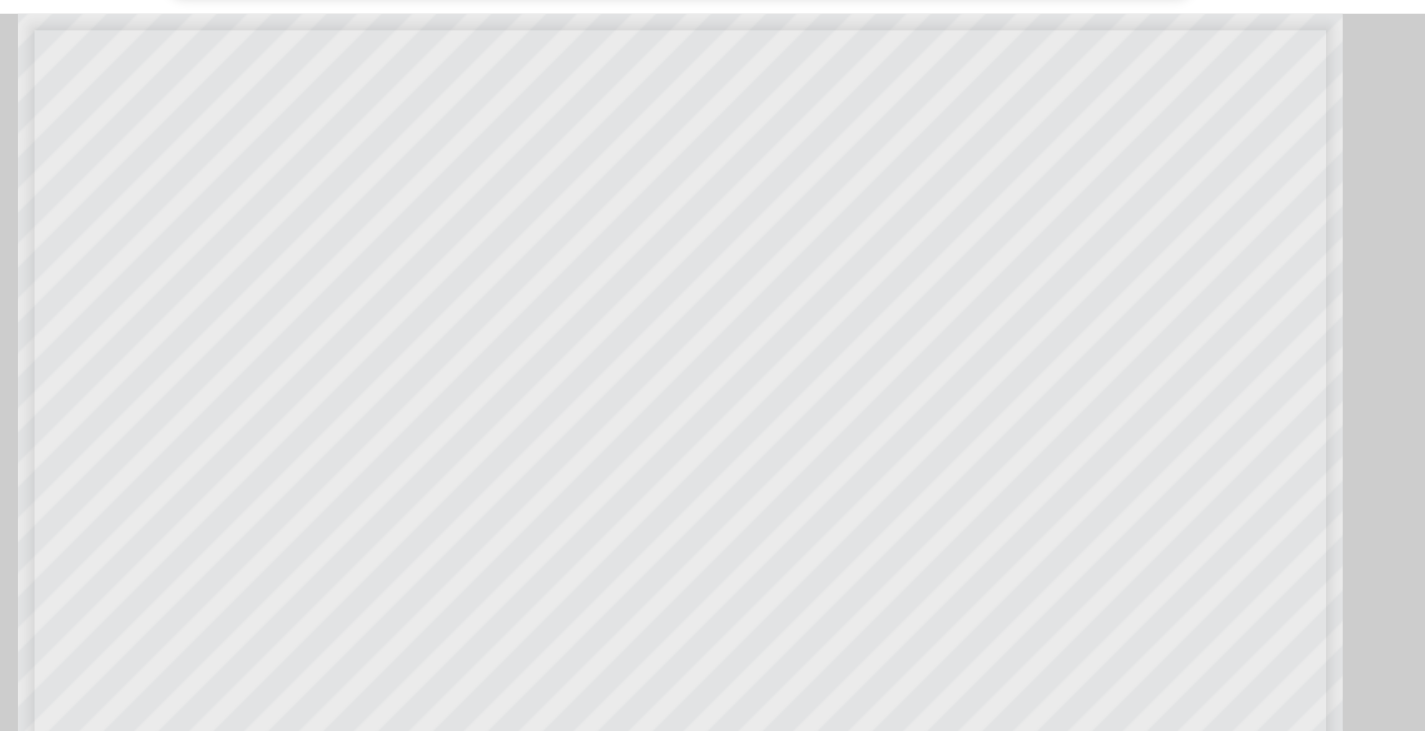 scroll, scrollTop: 511, scrollLeft: 0, axis: vertical 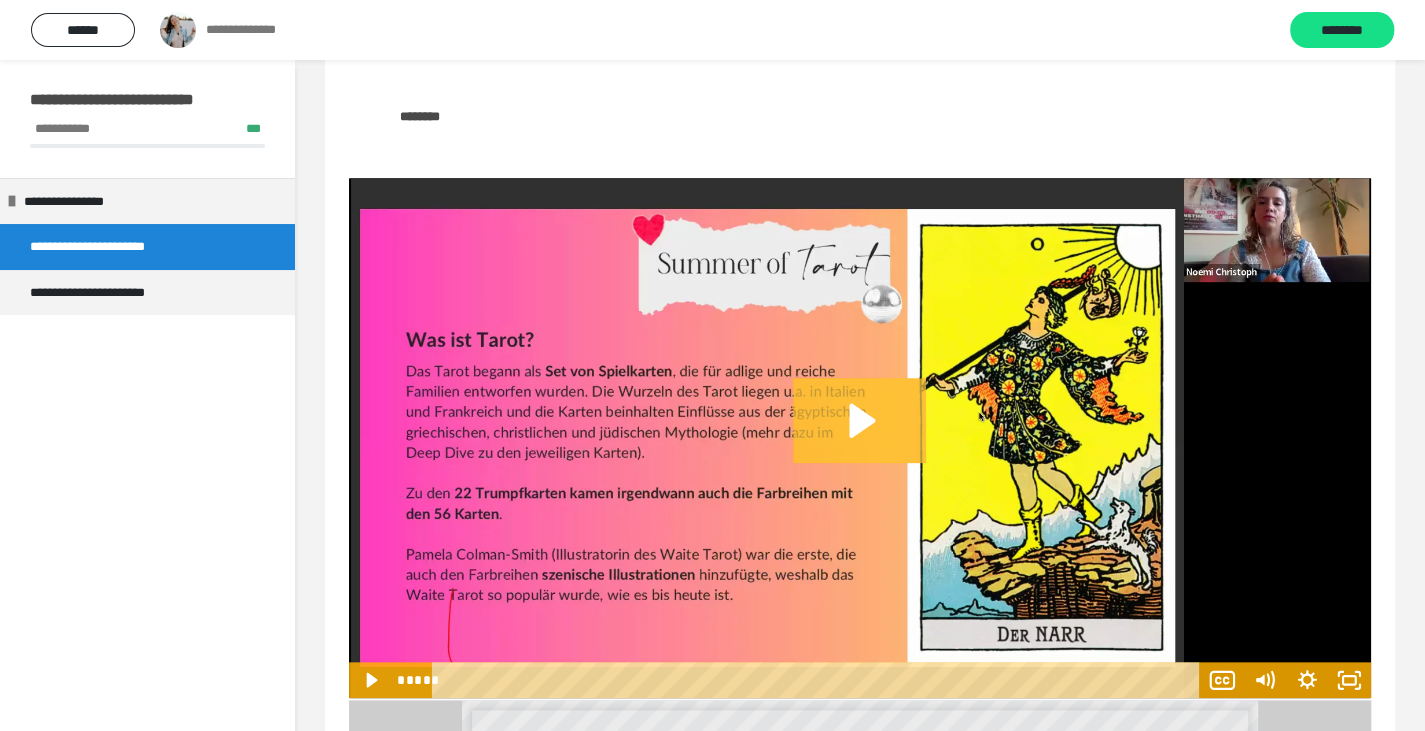 click 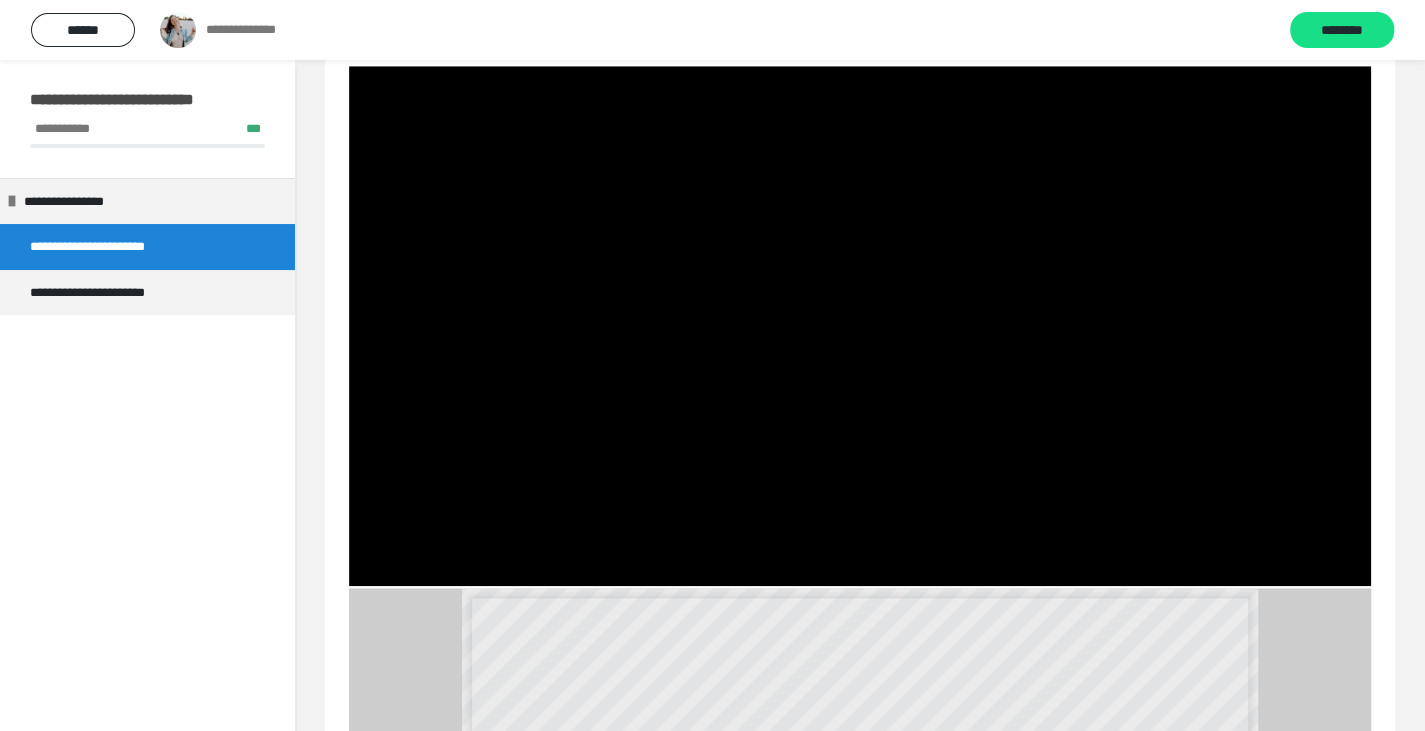 scroll, scrollTop: 987, scrollLeft: 0, axis: vertical 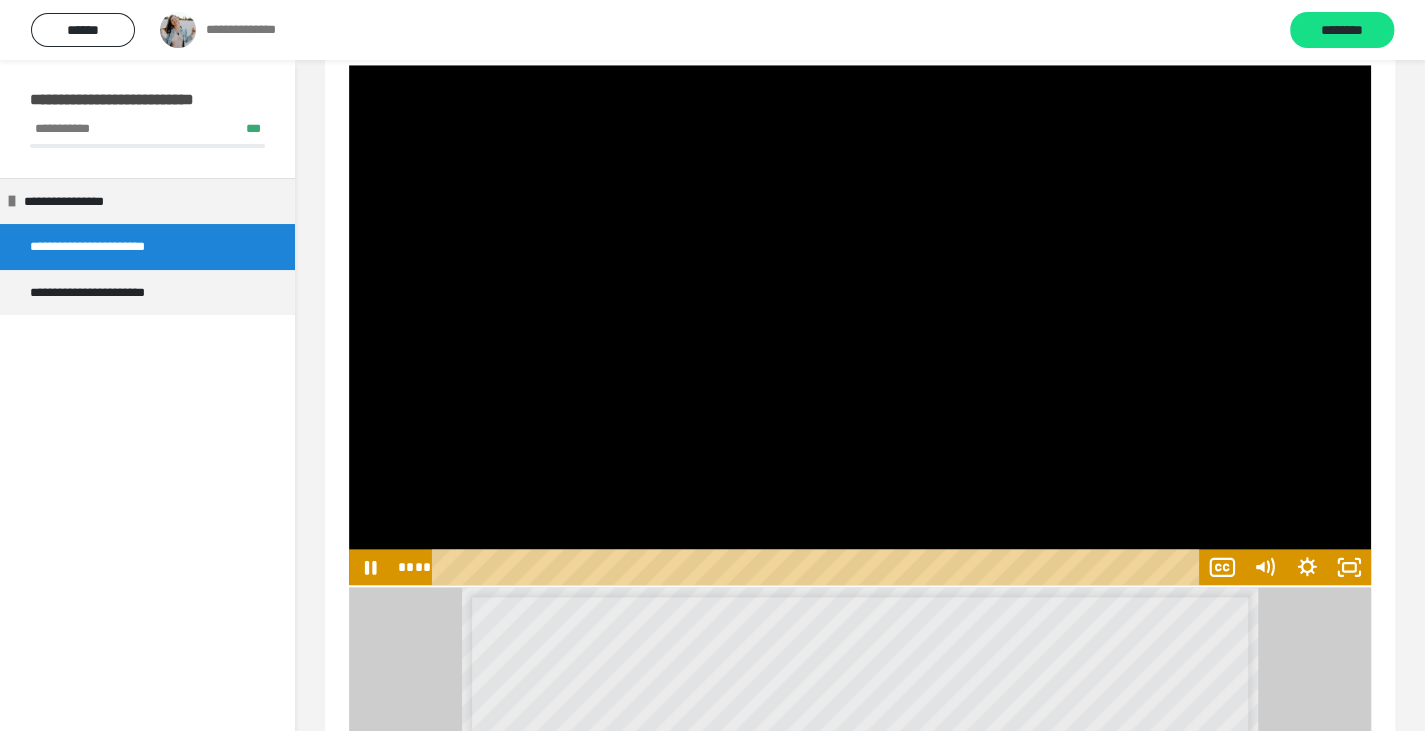 type 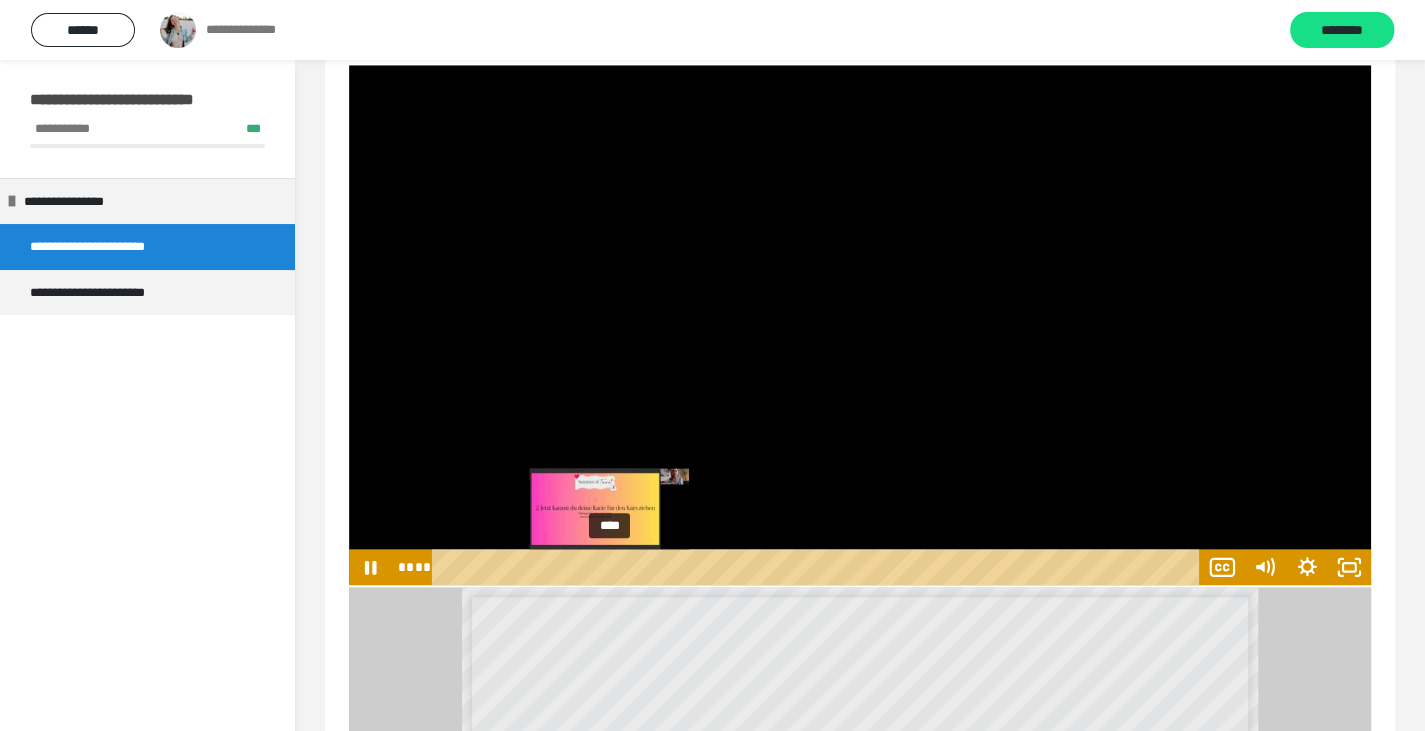 click on "****" at bounding box center [819, 567] 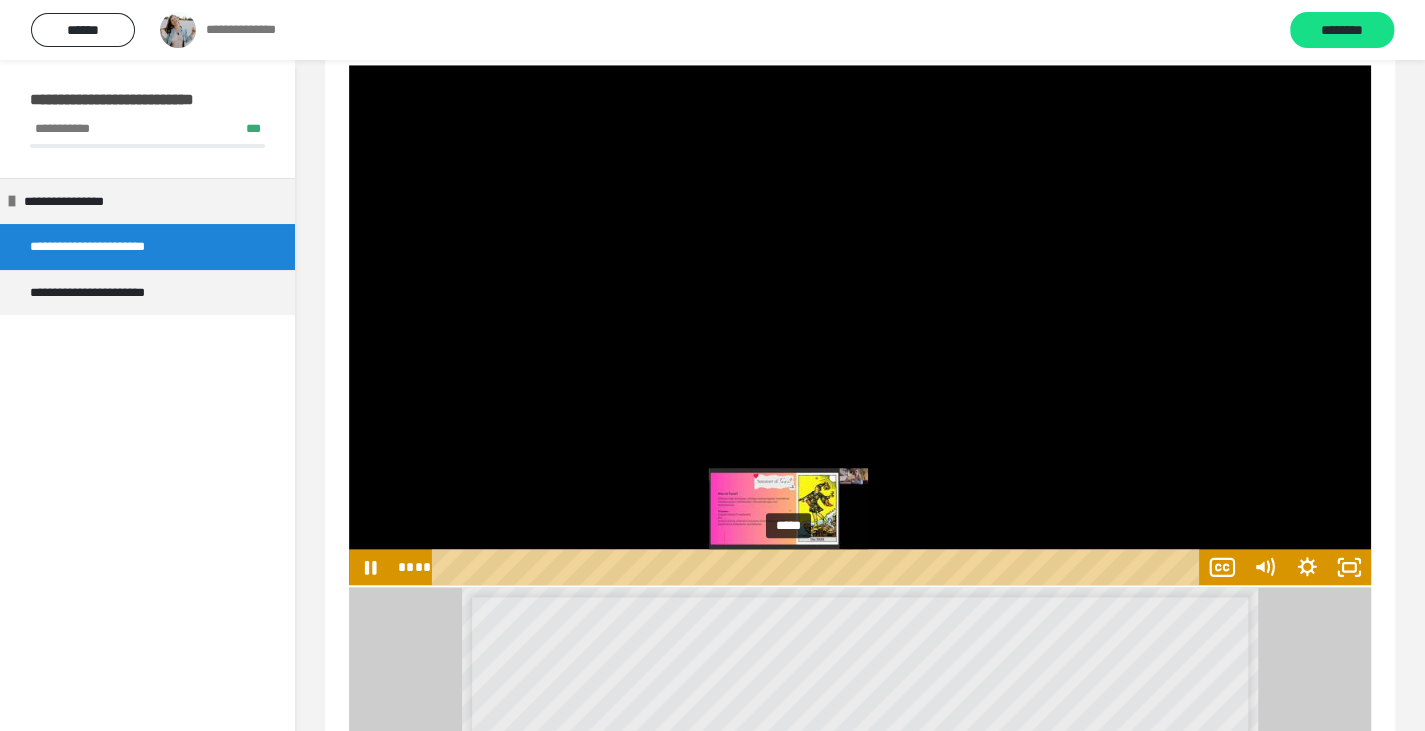 click on "*****" at bounding box center [819, 567] 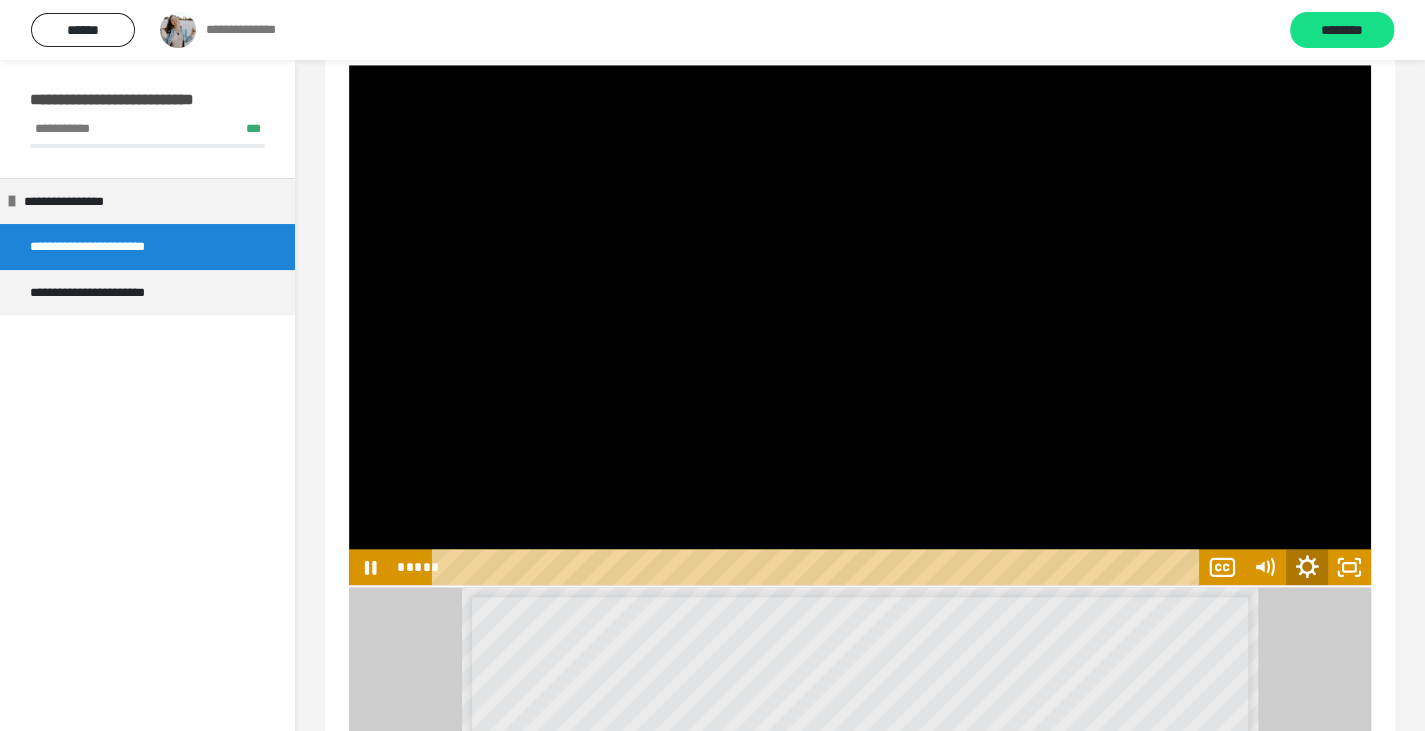 click 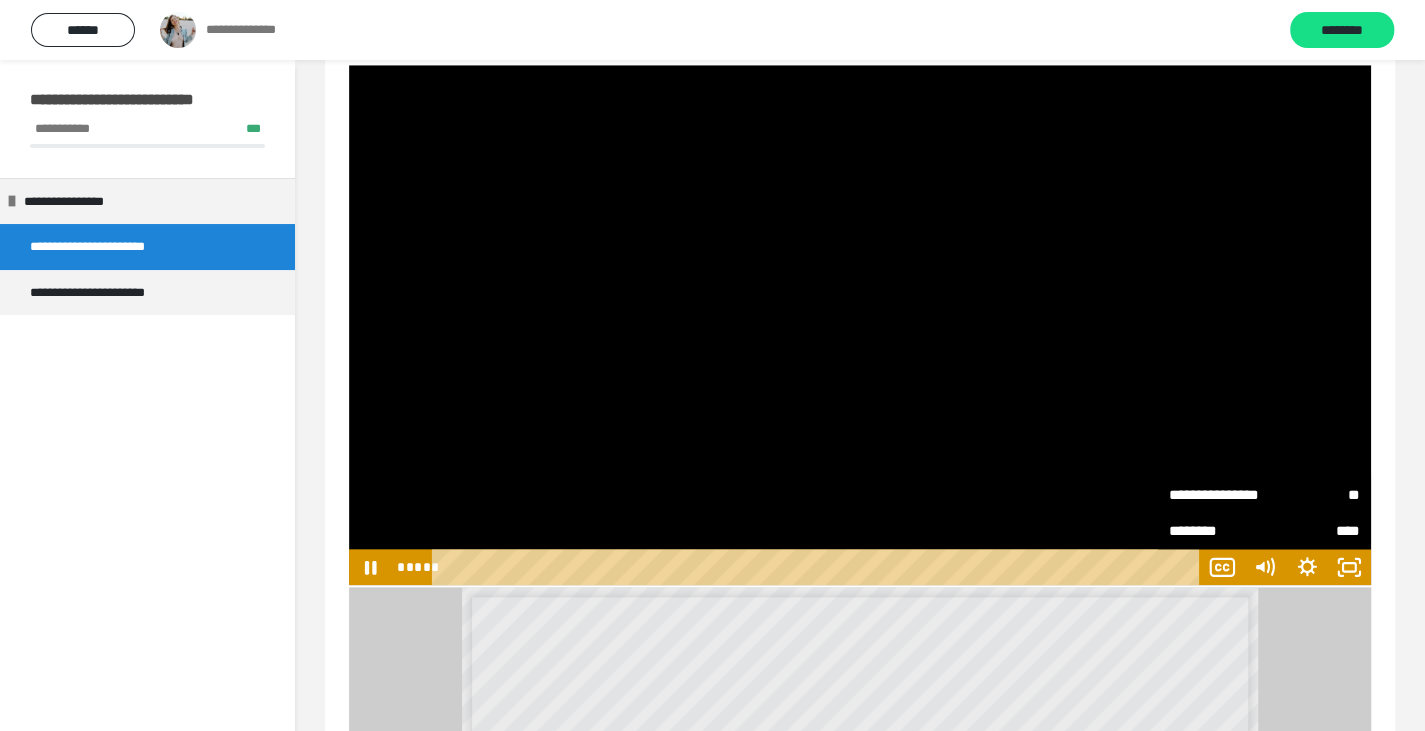 click on "**" at bounding box center [1312, 495] 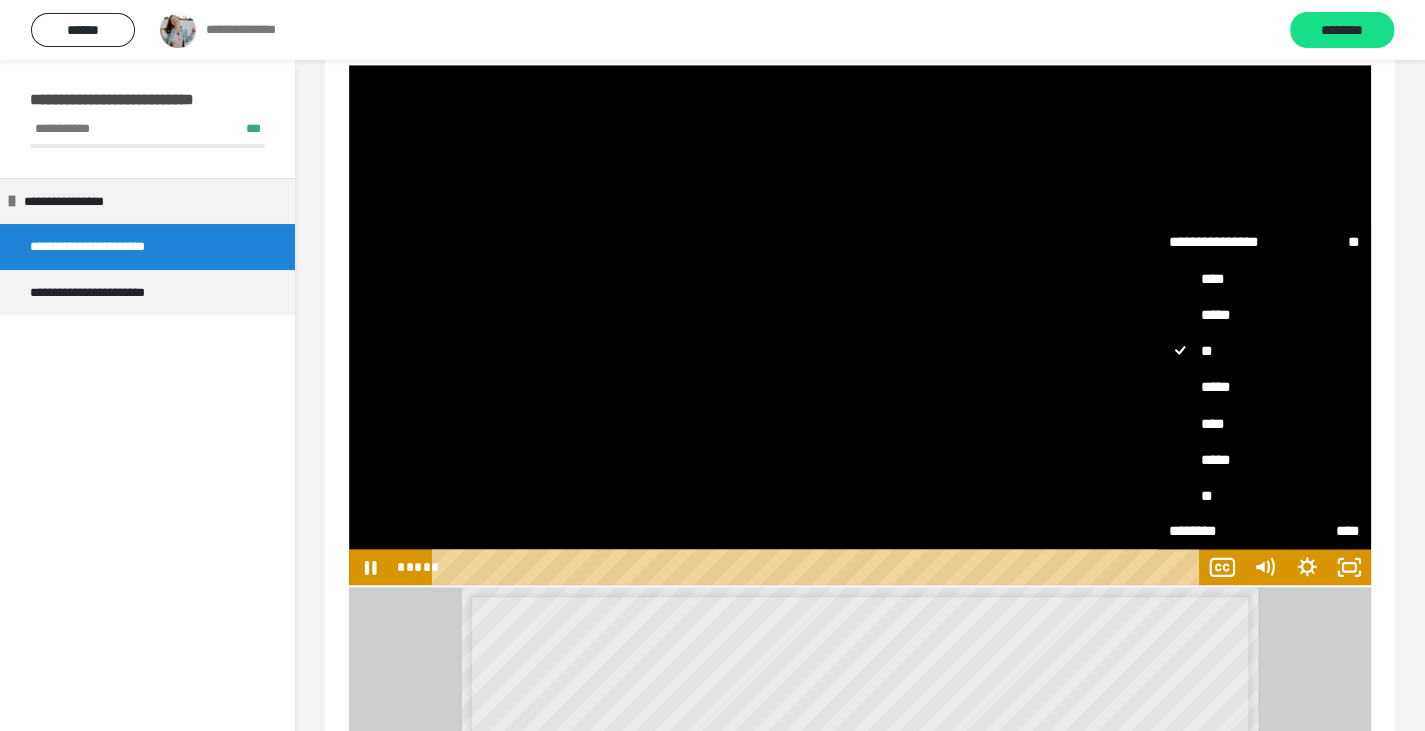 click on "*****" at bounding box center (1264, 386) 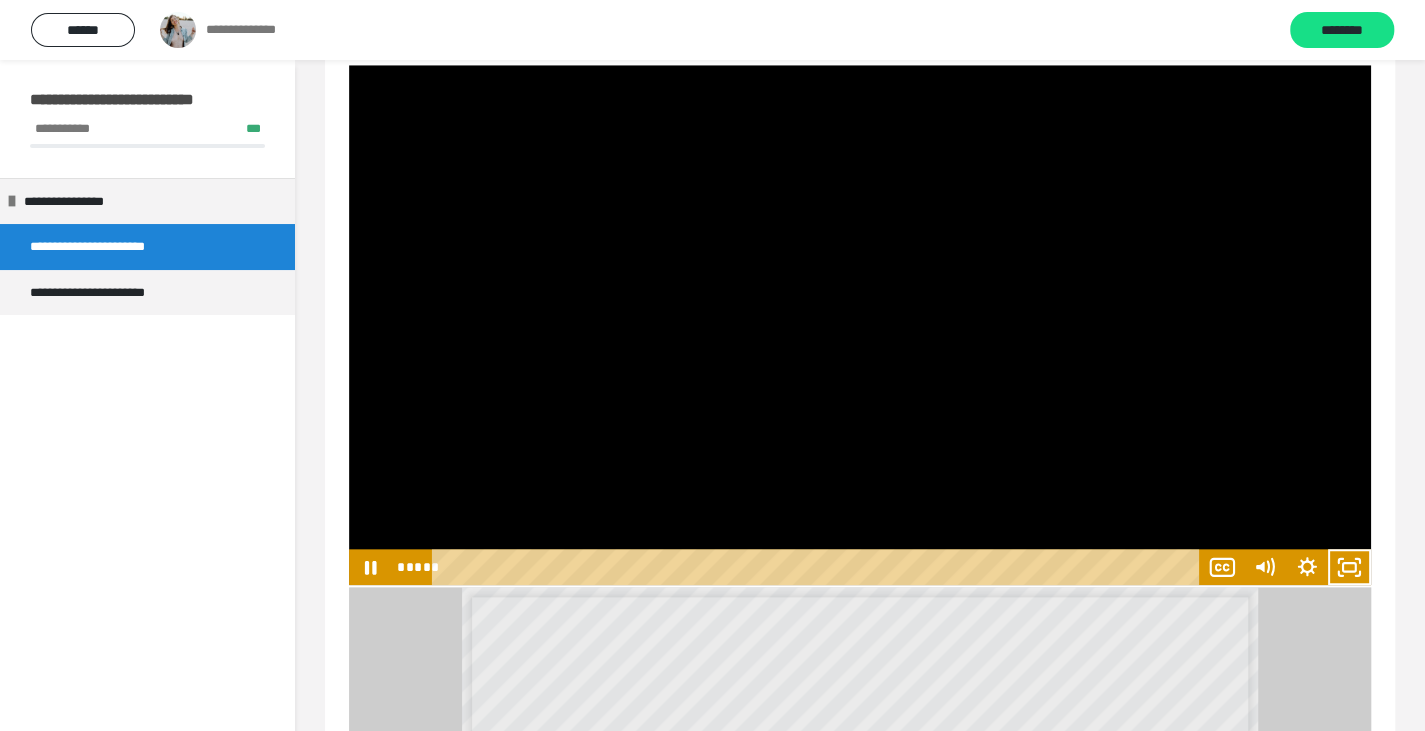 type 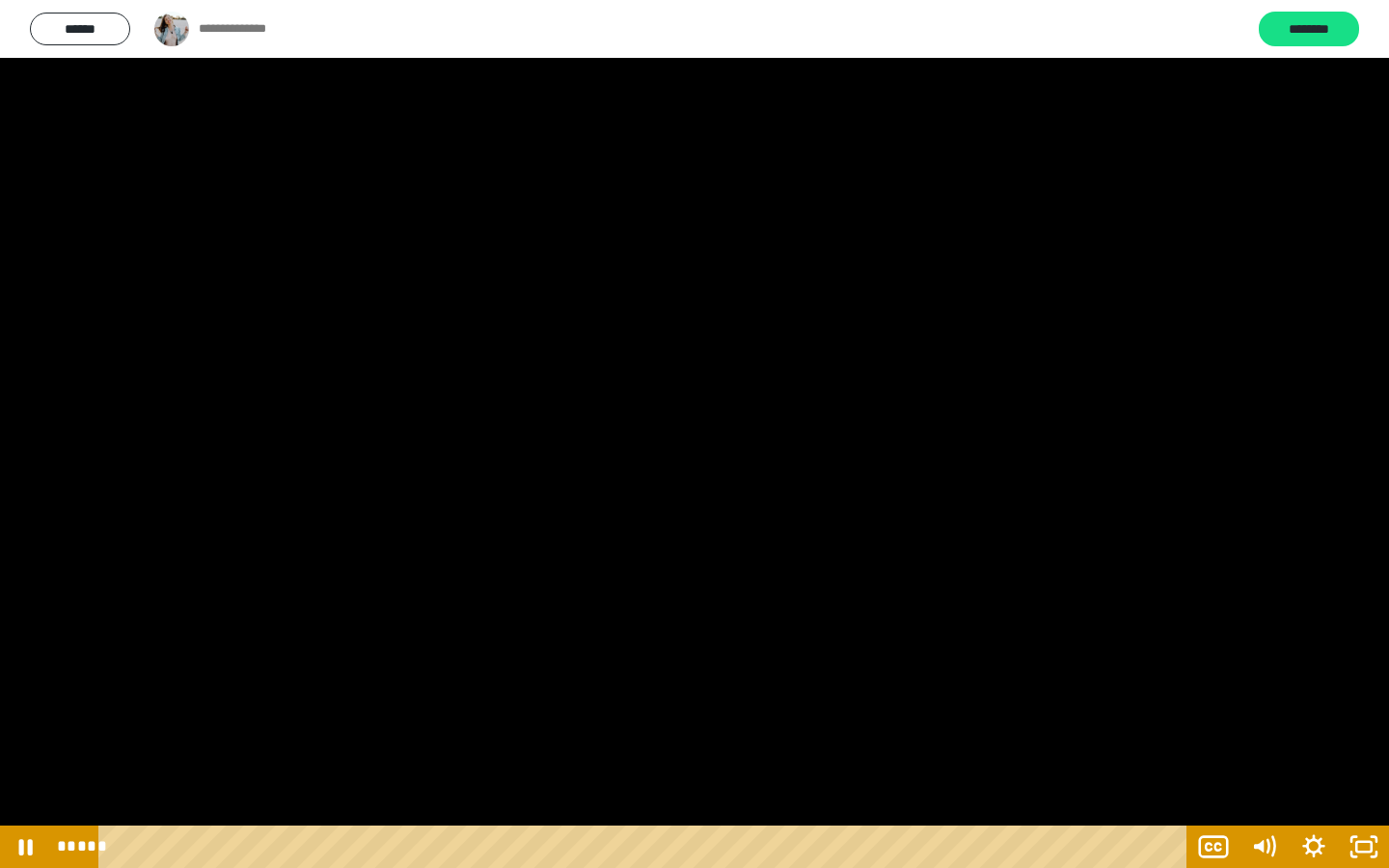 click at bounding box center (694, 434) 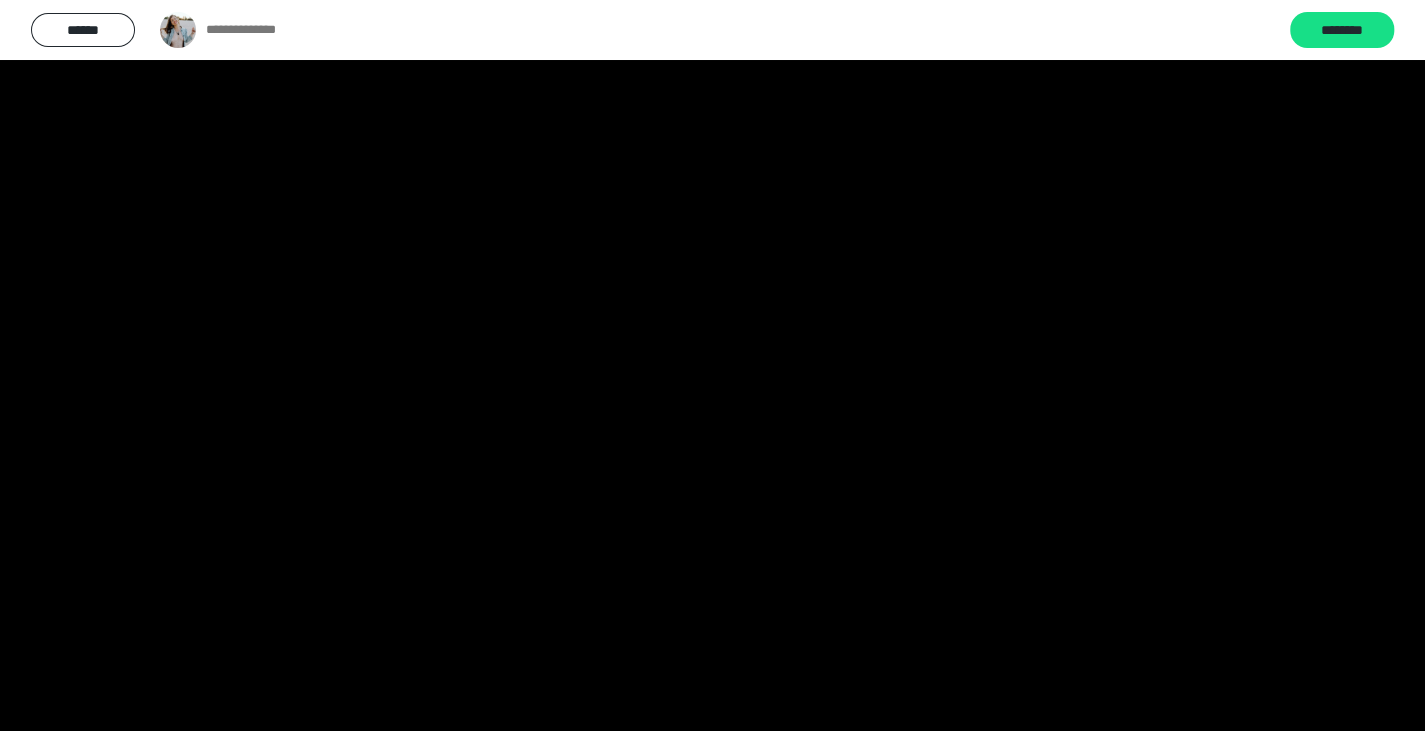 click at bounding box center (0, 0) 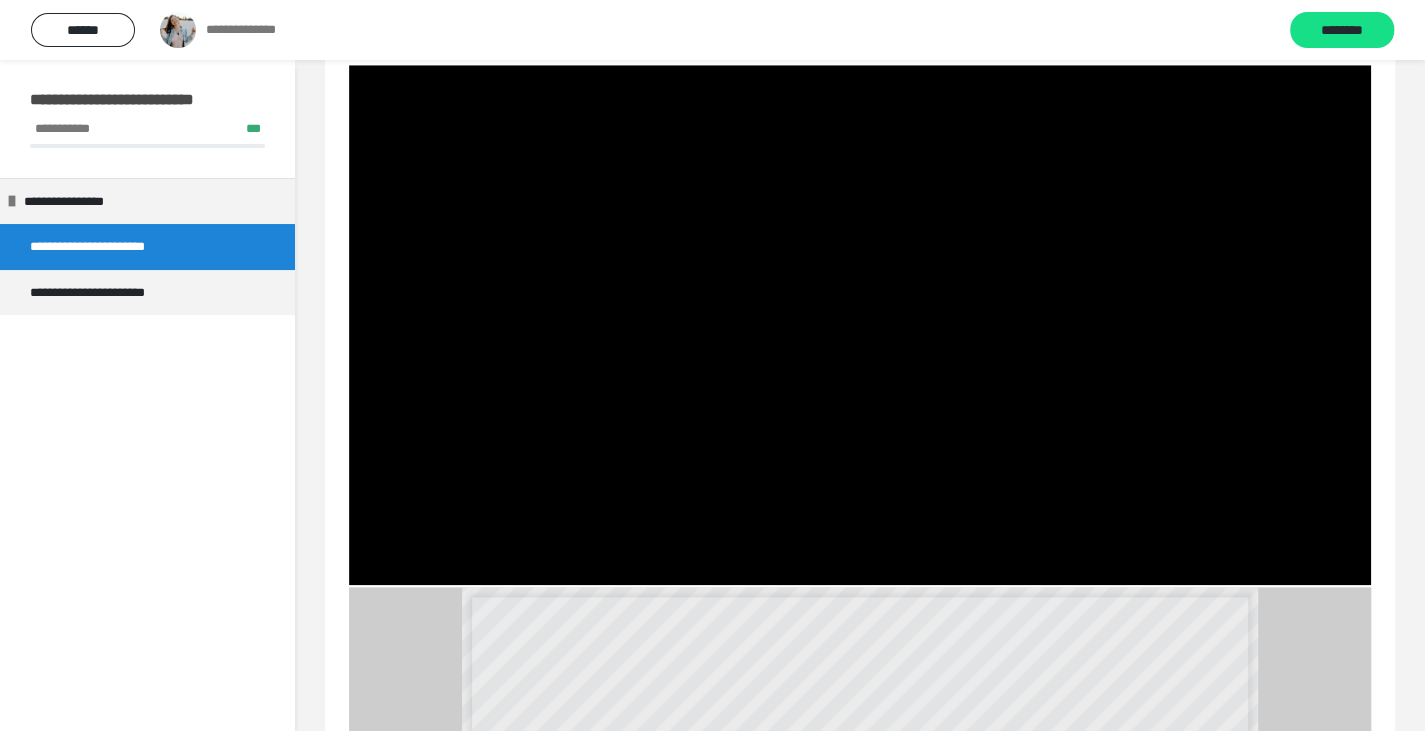 click at bounding box center [349, 65] 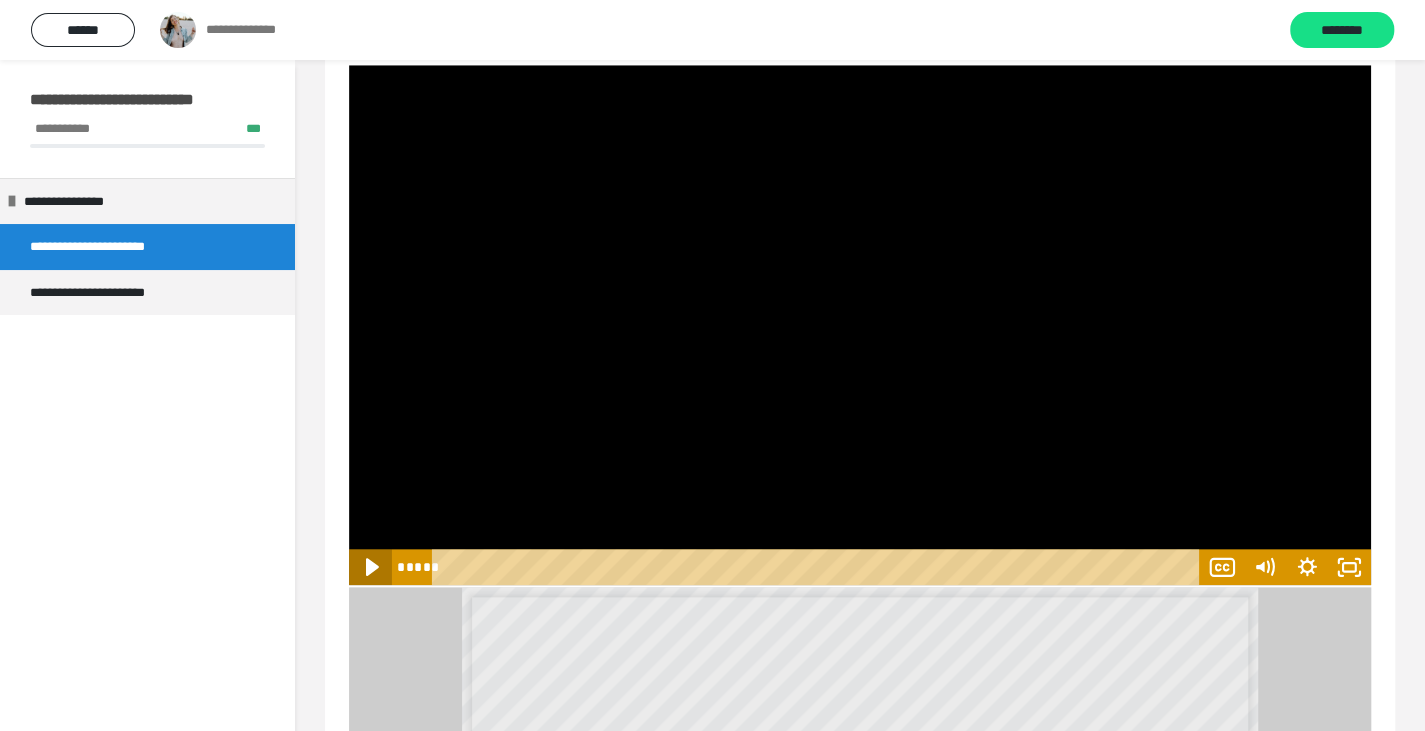 click 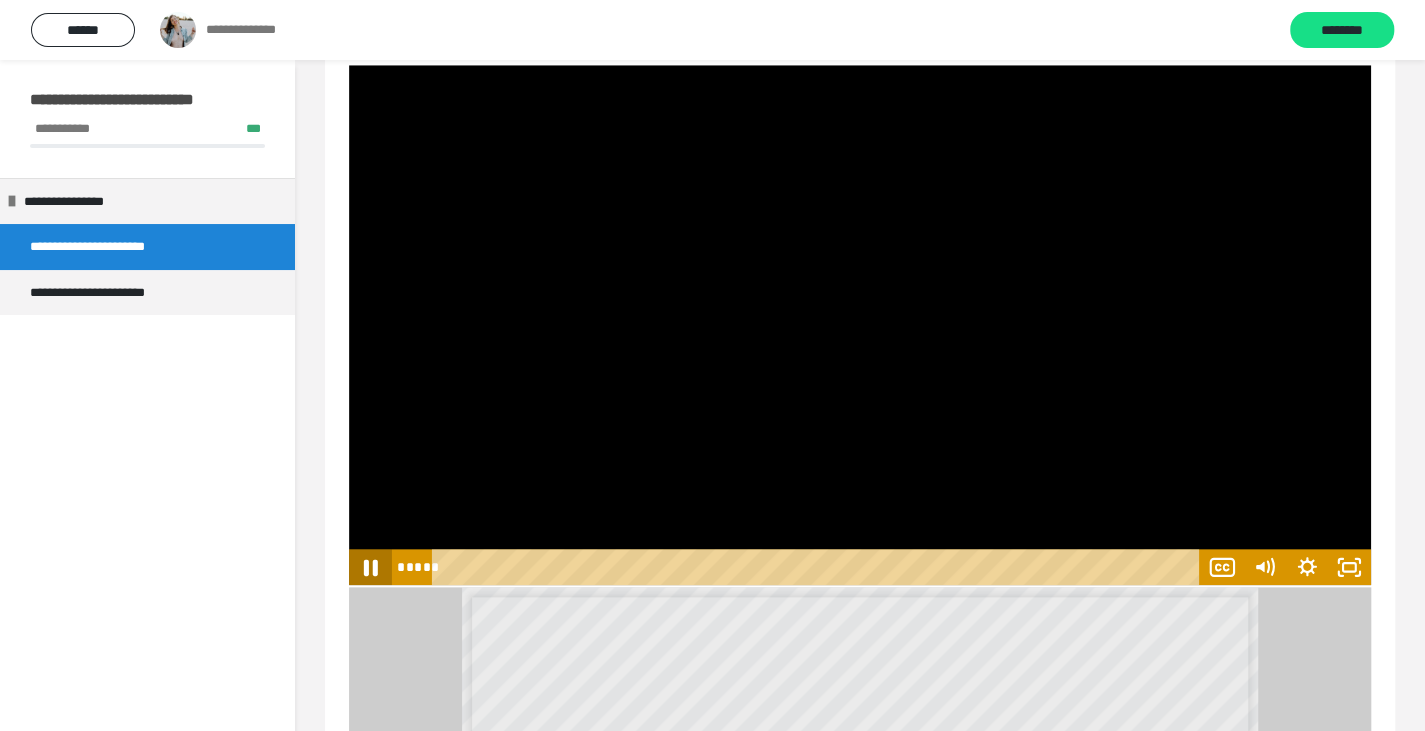 click 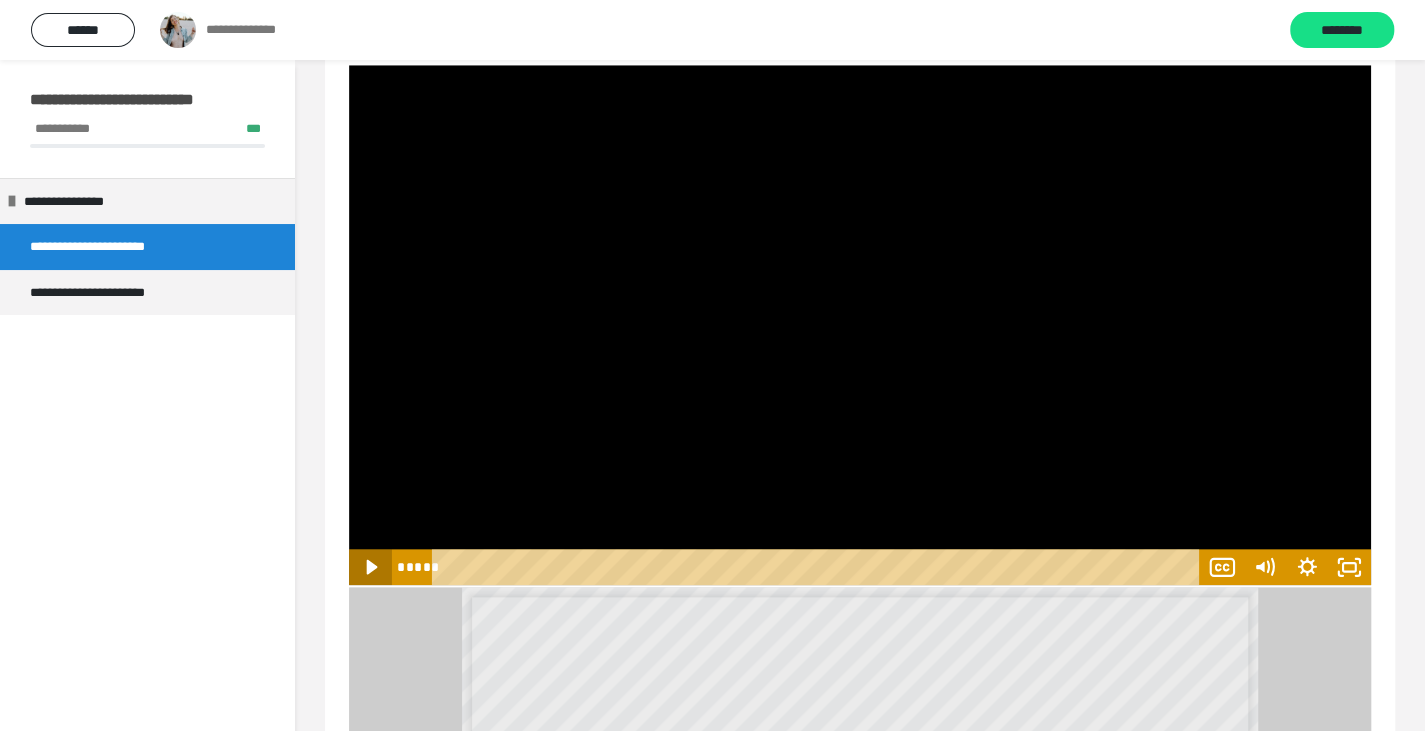 click 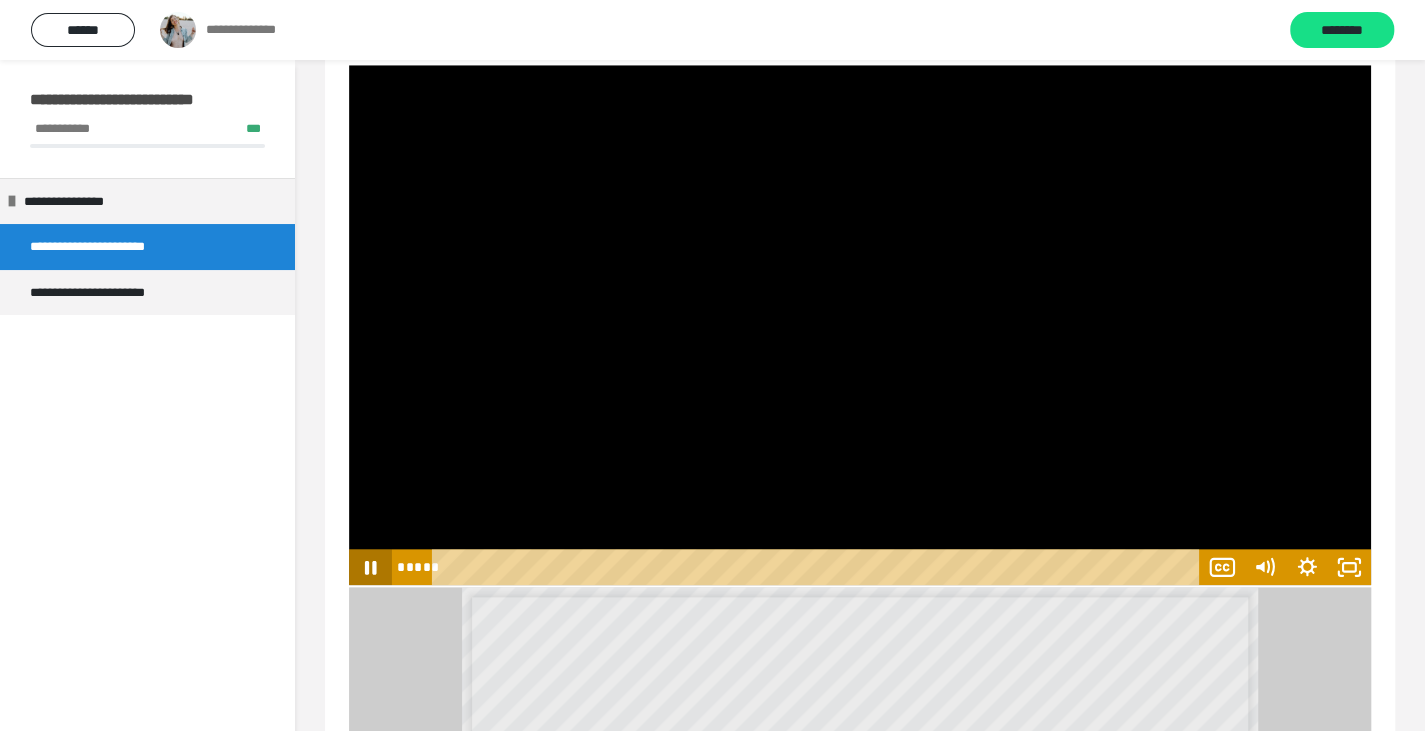 type 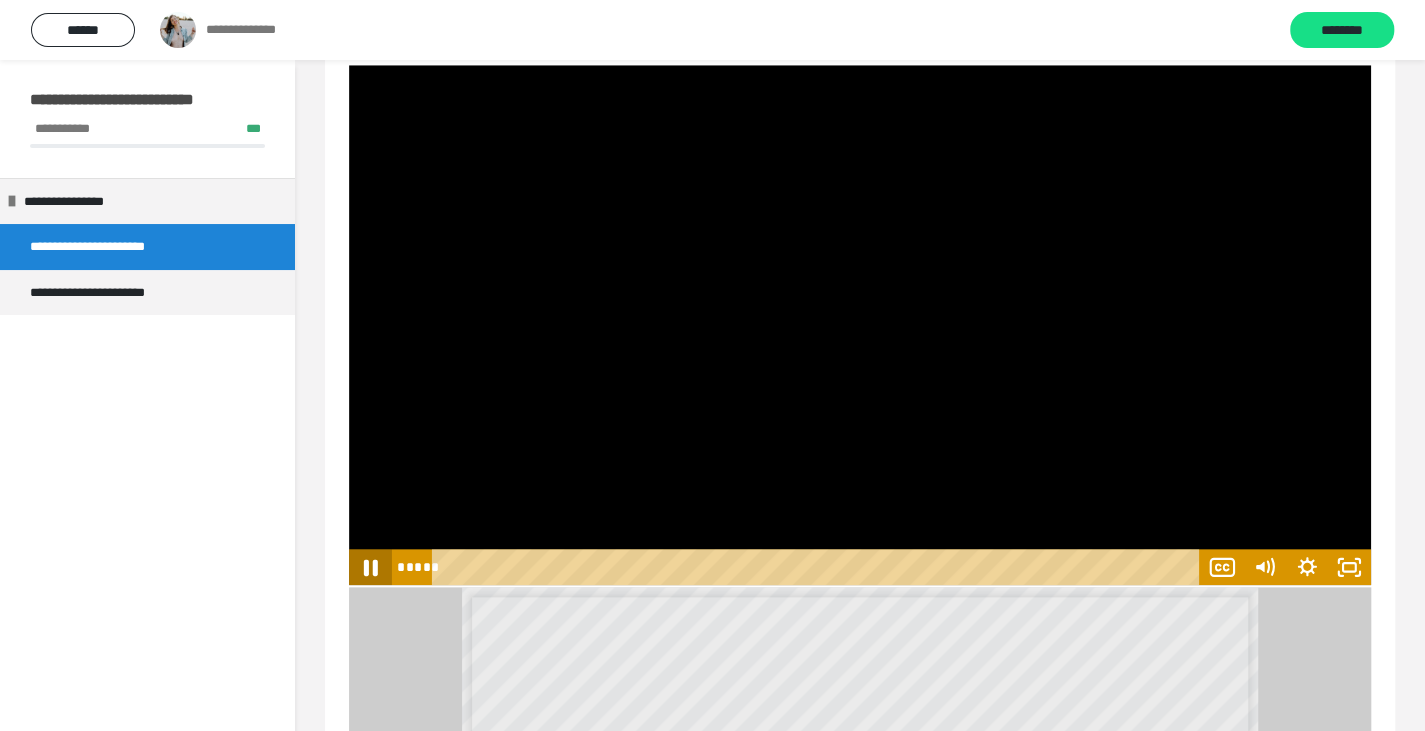 click 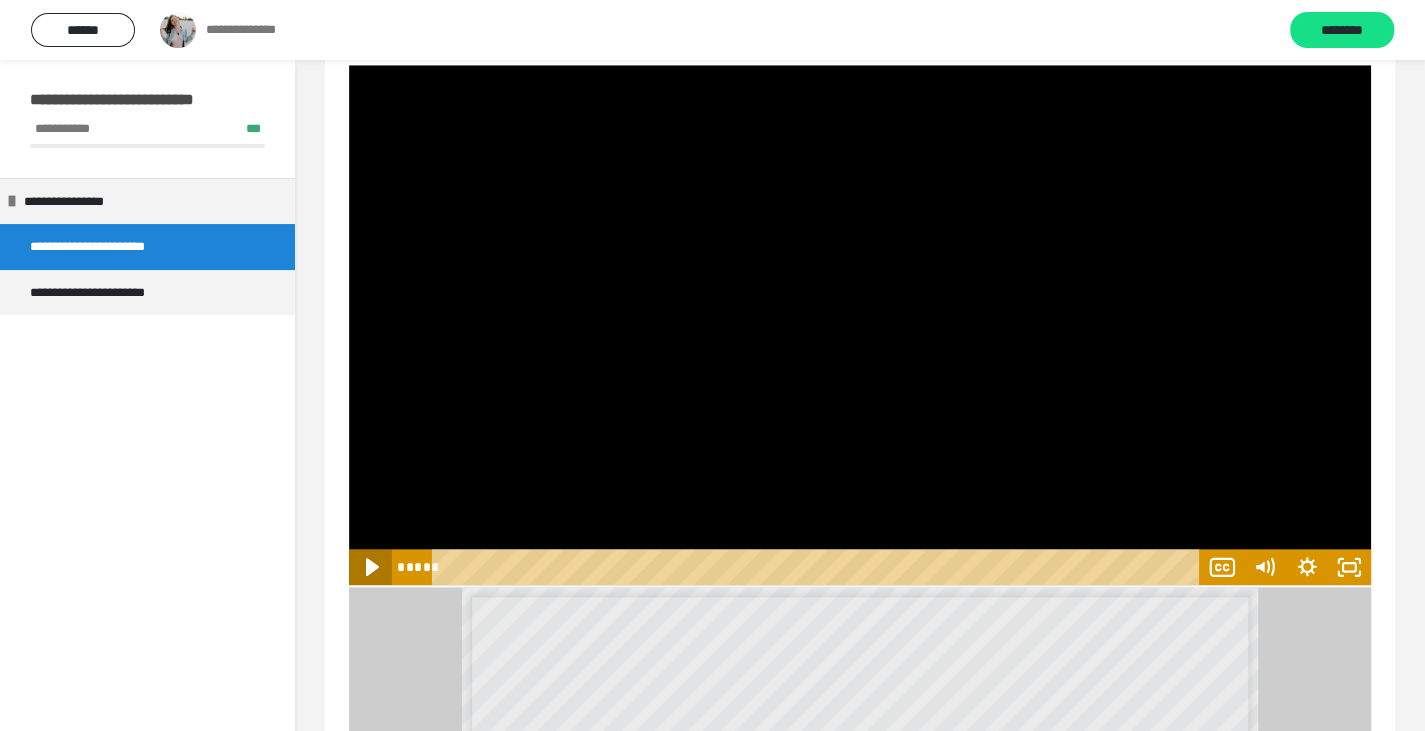 click 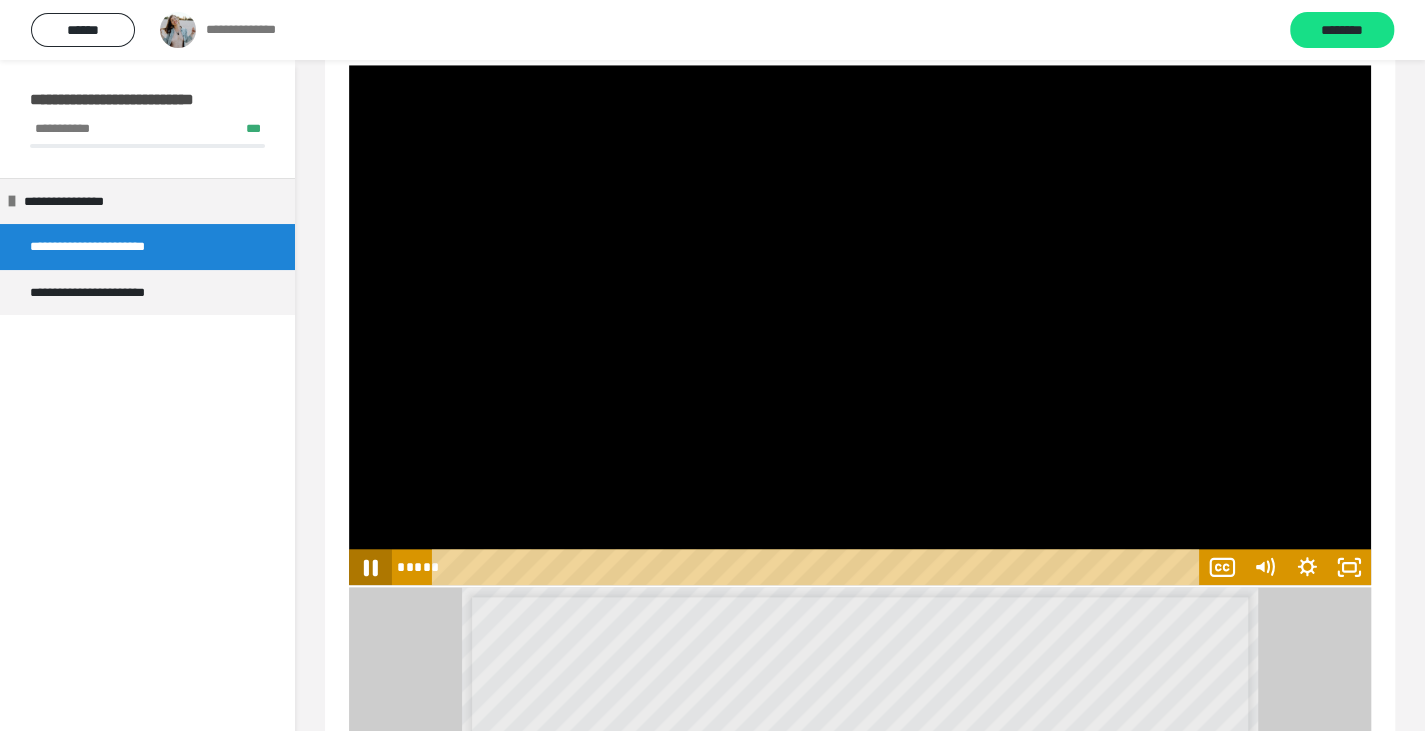 click 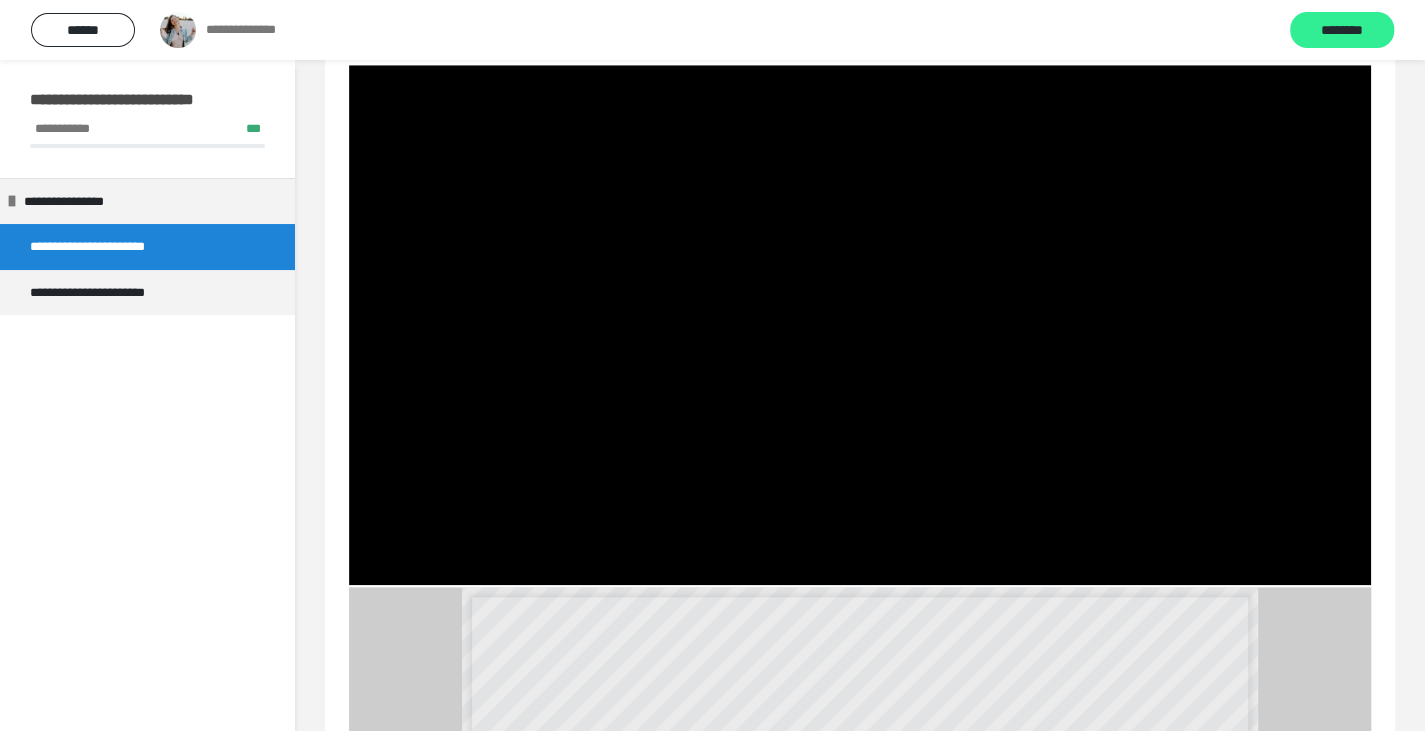 click on "********" at bounding box center (1342, 31) 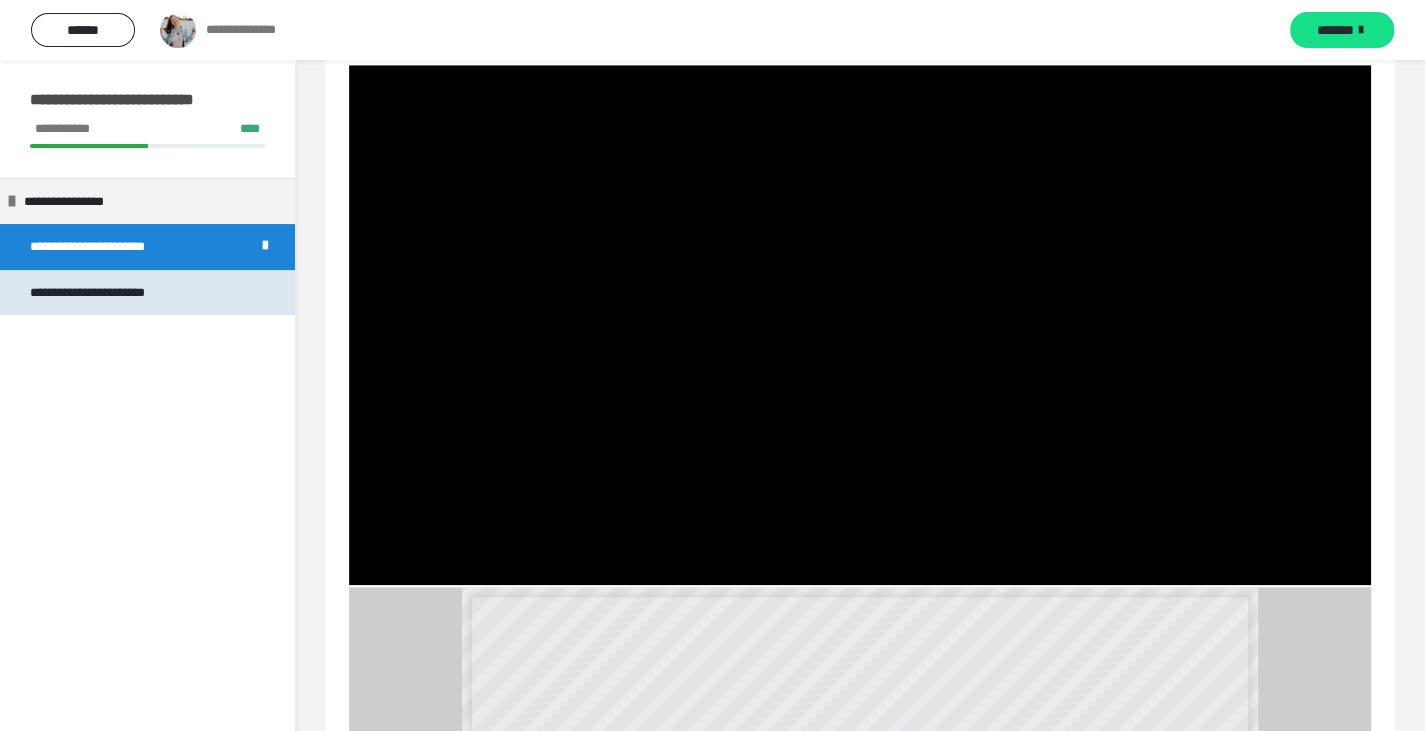 click on "**********" at bounding box center (147, 293) 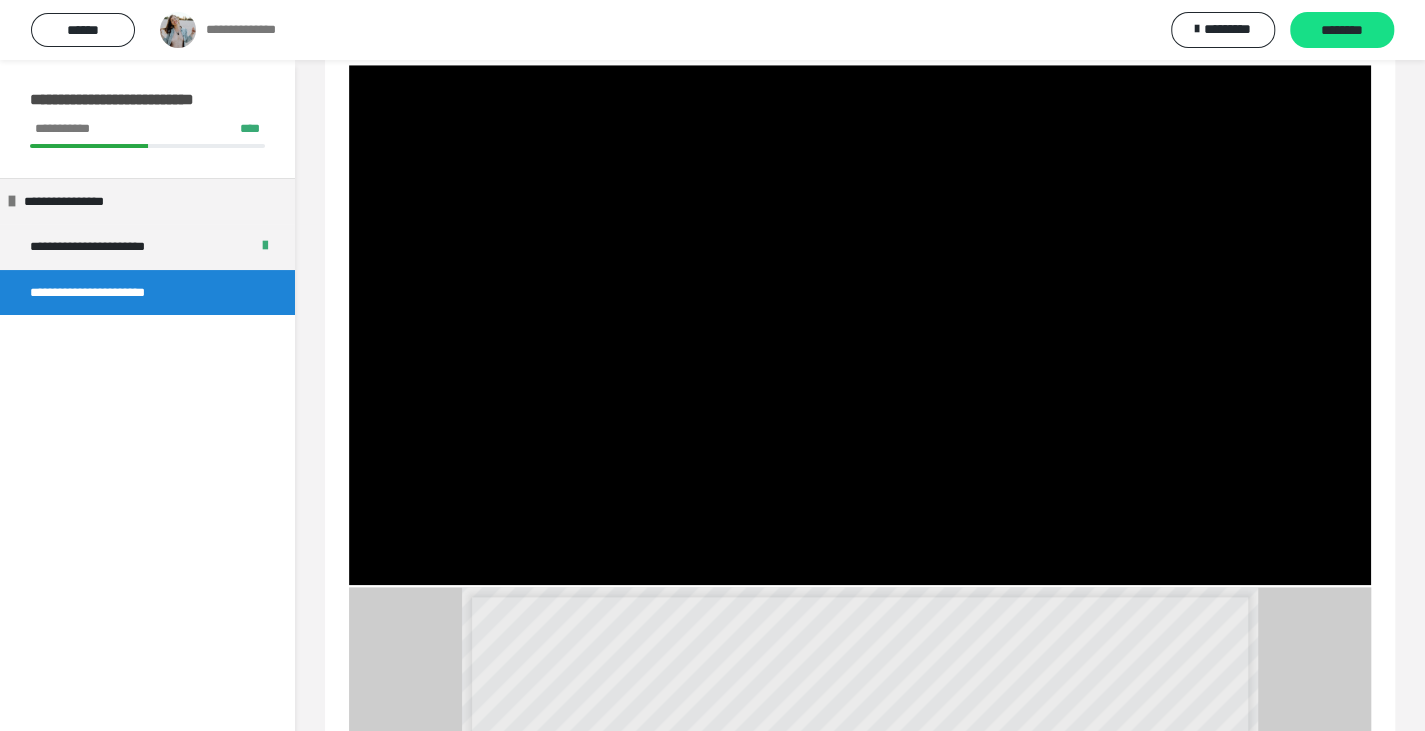 scroll, scrollTop: 511, scrollLeft: 0, axis: vertical 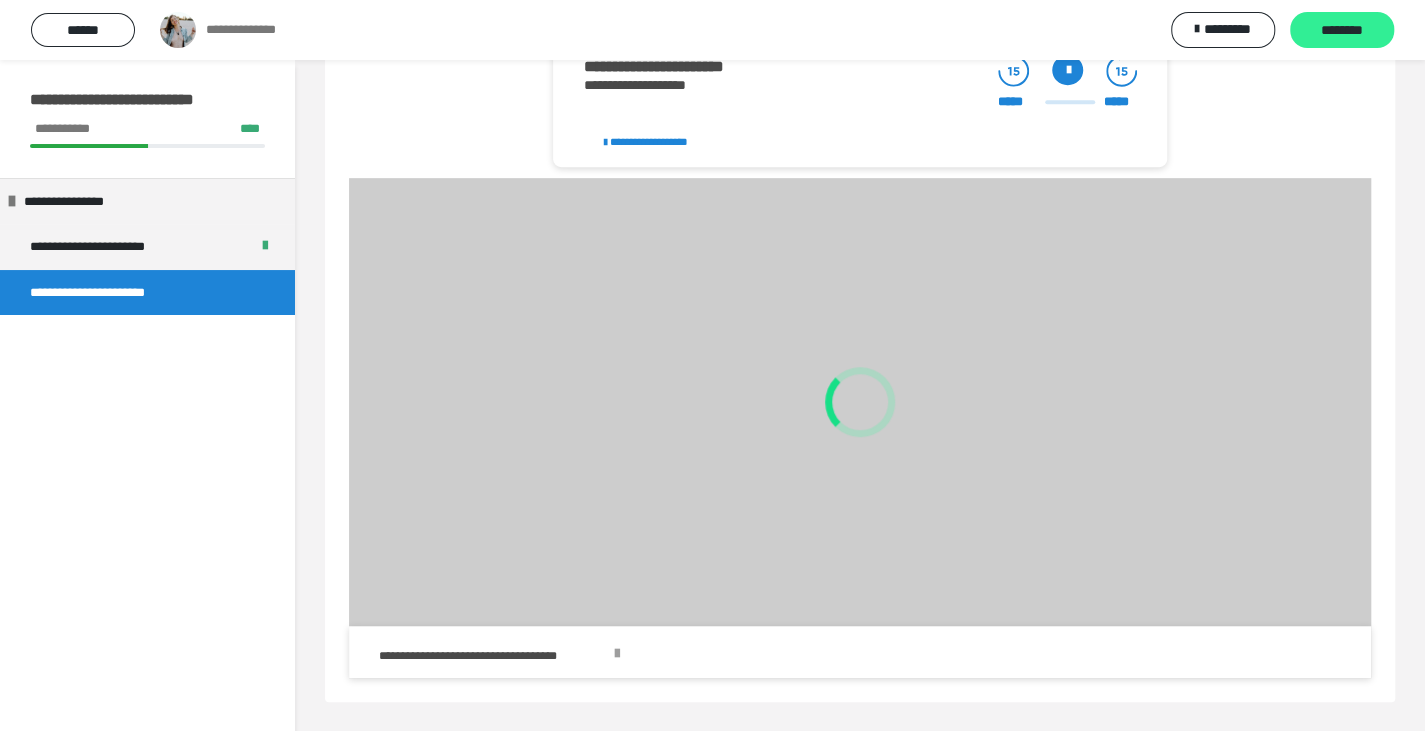 click on "********" at bounding box center [1342, 30] 